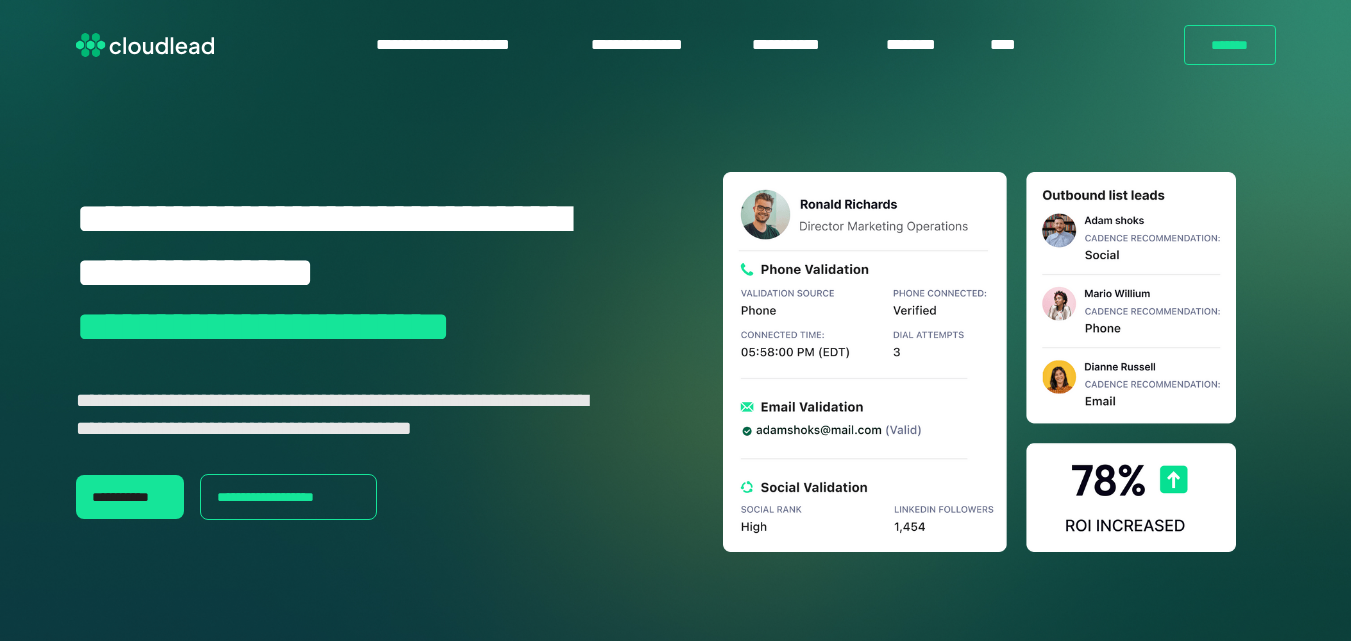 scroll, scrollTop: 0, scrollLeft: 0, axis: both 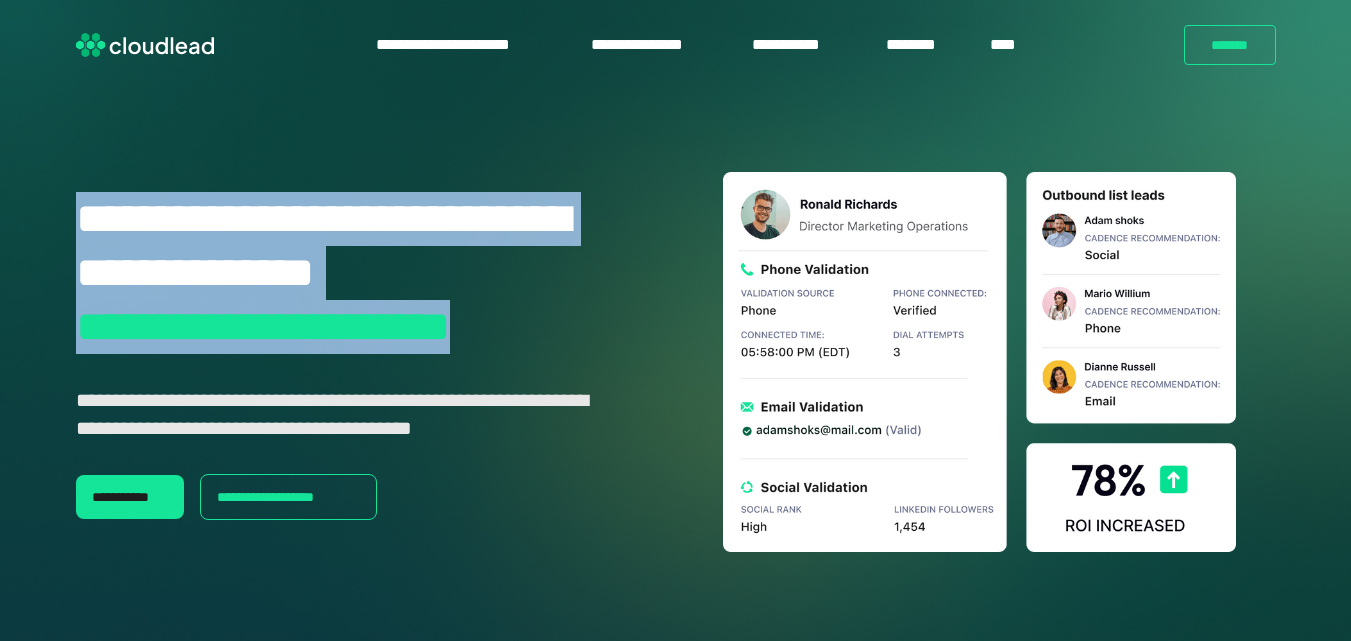 drag, startPoint x: 70, startPoint y: 219, endPoint x: 554, endPoint y: 330, distance: 496.56522 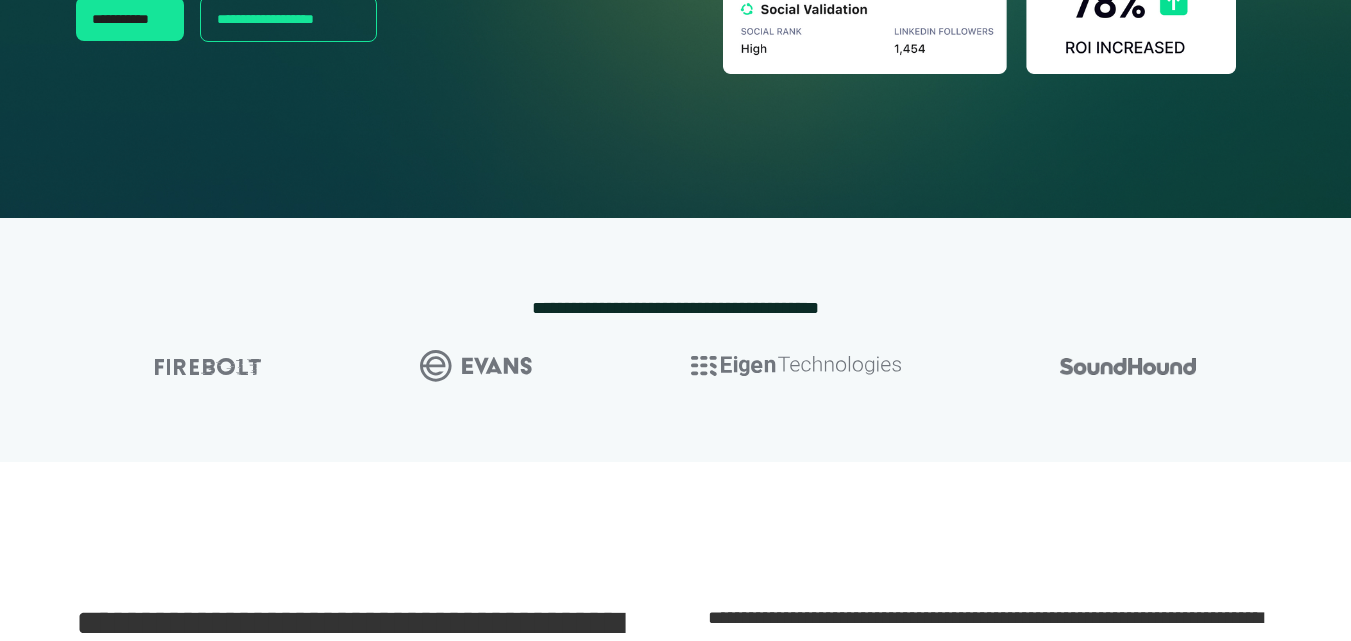 scroll, scrollTop: 500, scrollLeft: 0, axis: vertical 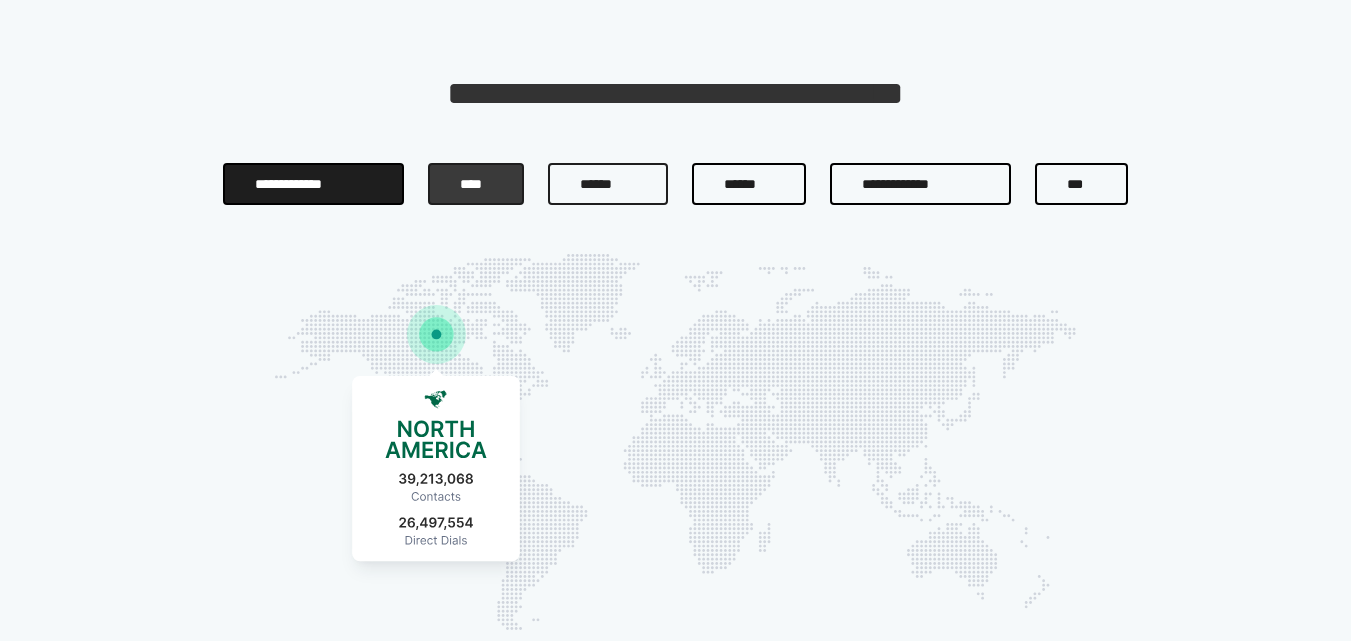 click on "[CREDIT CARD NUMBER]" at bounding box center [476, 184] 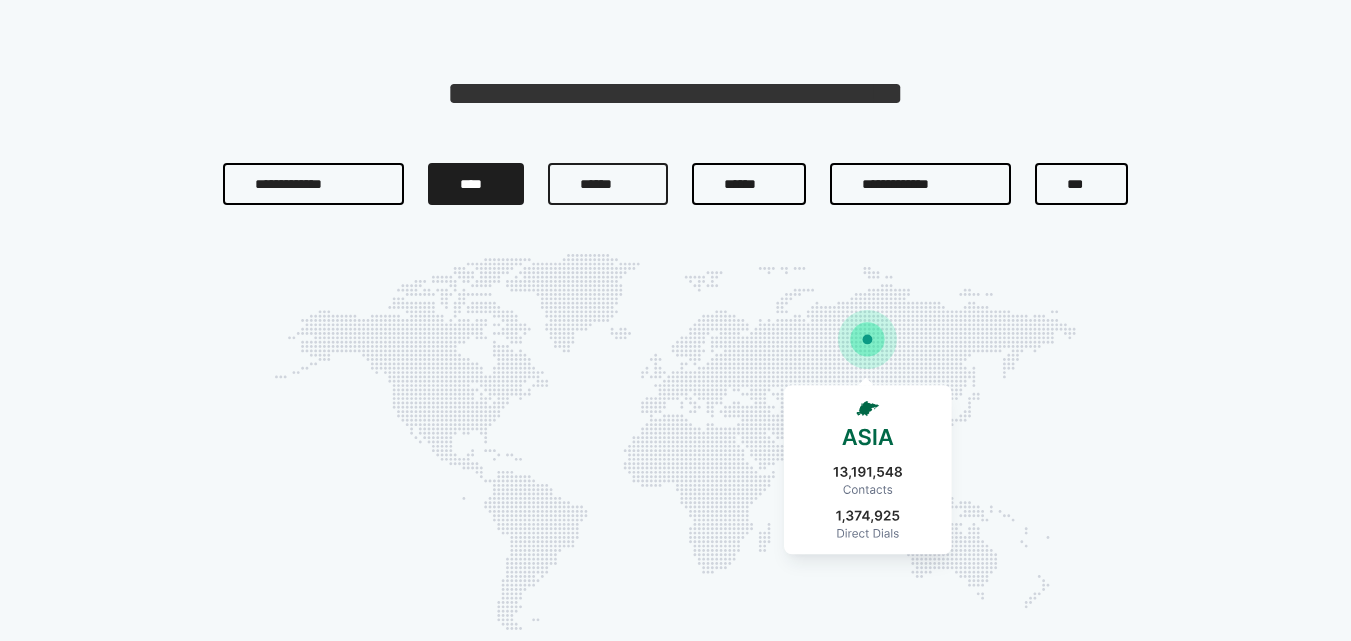 click on "[FIRST NAME] [LAST NAME] [PHONE] [EMAIL] [ADDRESS]" at bounding box center [675, 184] 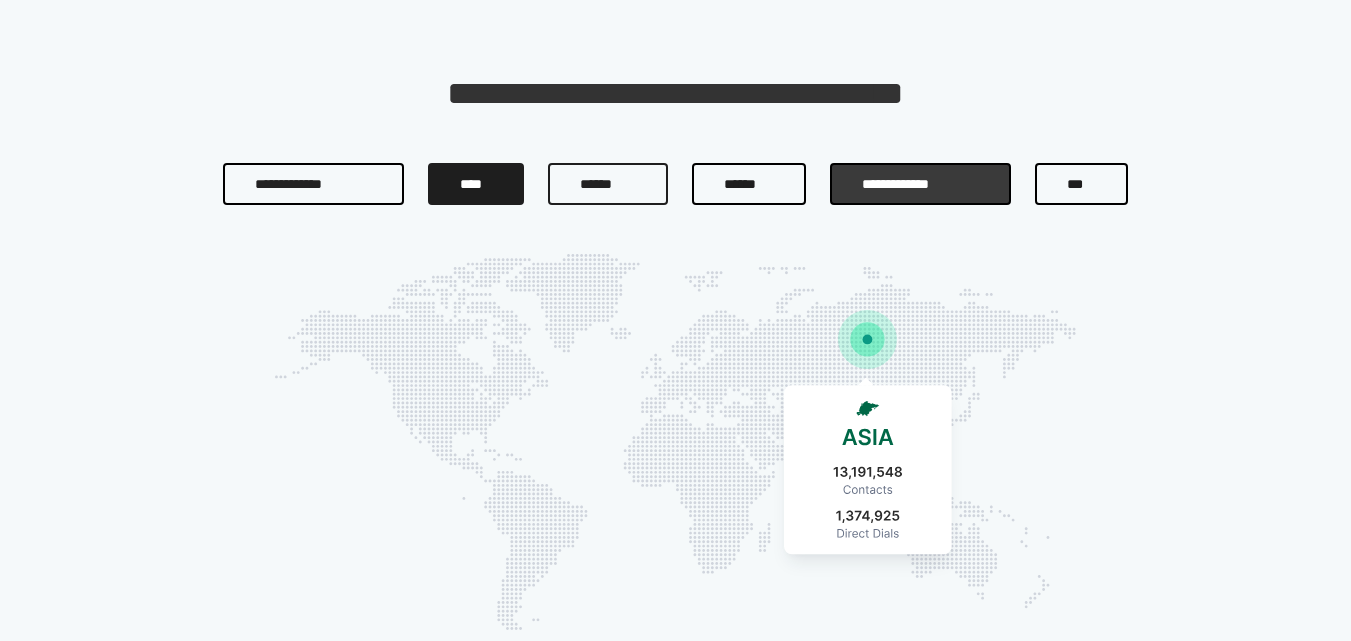 click on "[PHONE]" at bounding box center [920, 184] 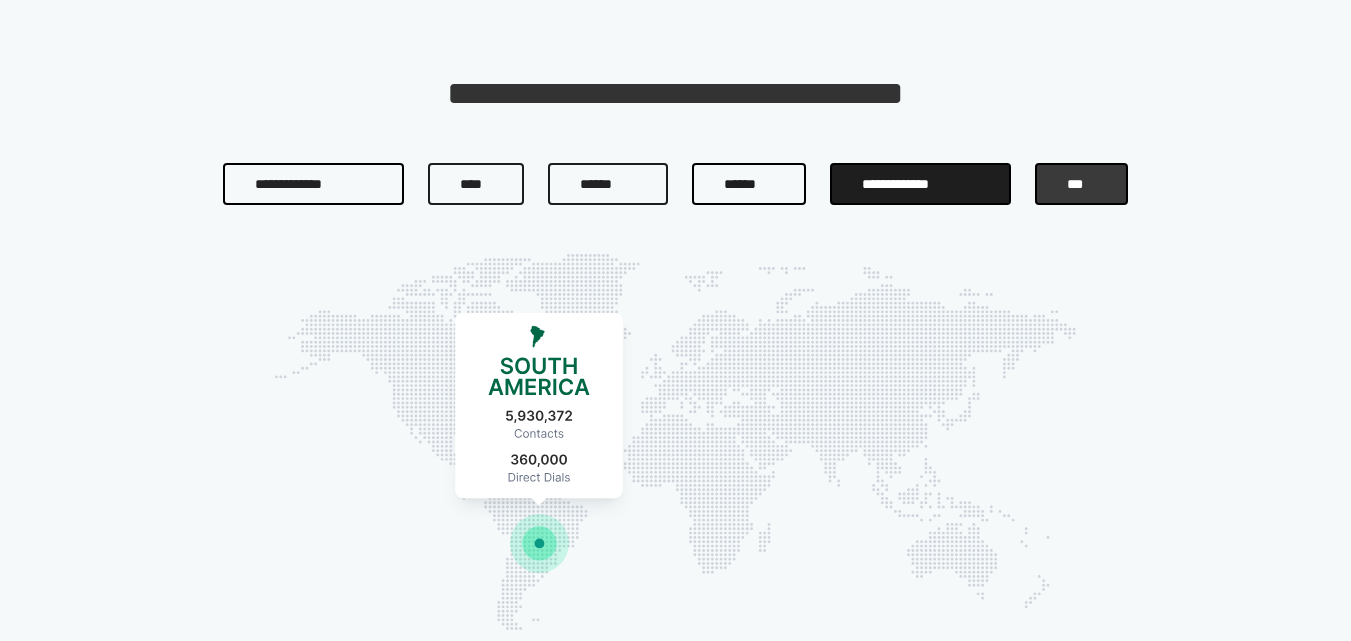 click on "[EMAIL]" at bounding box center [1081, 184] 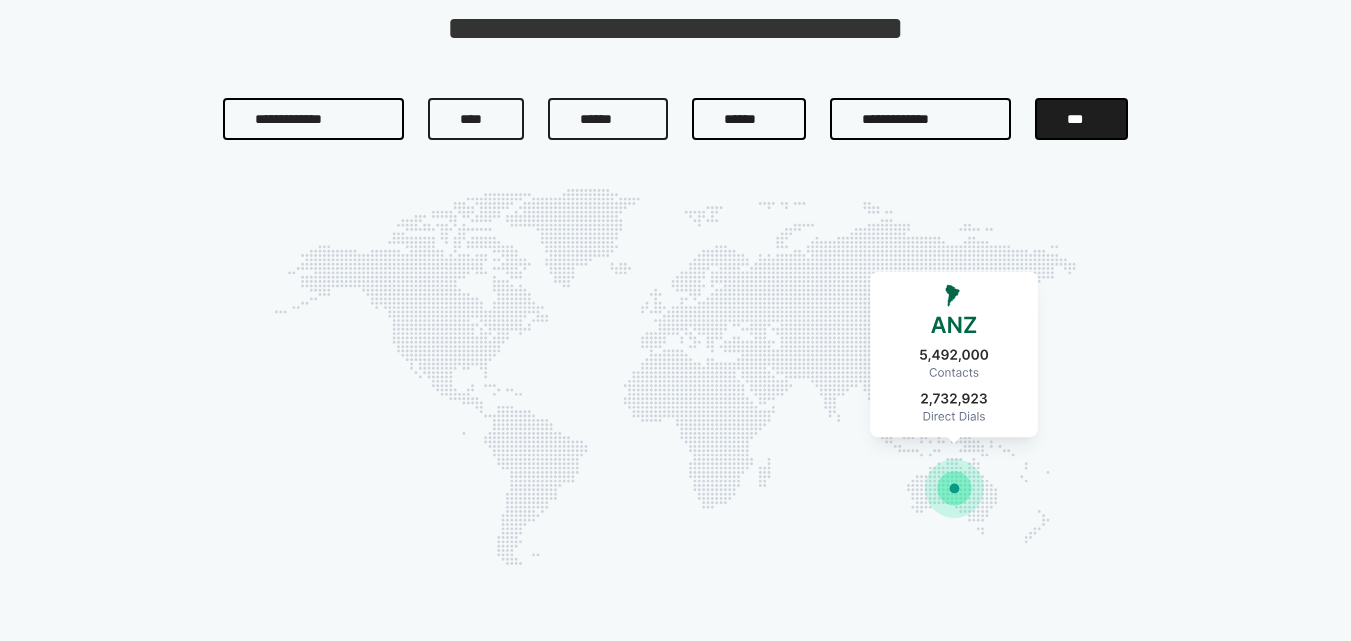scroll, scrollTop: 1800, scrollLeft: 0, axis: vertical 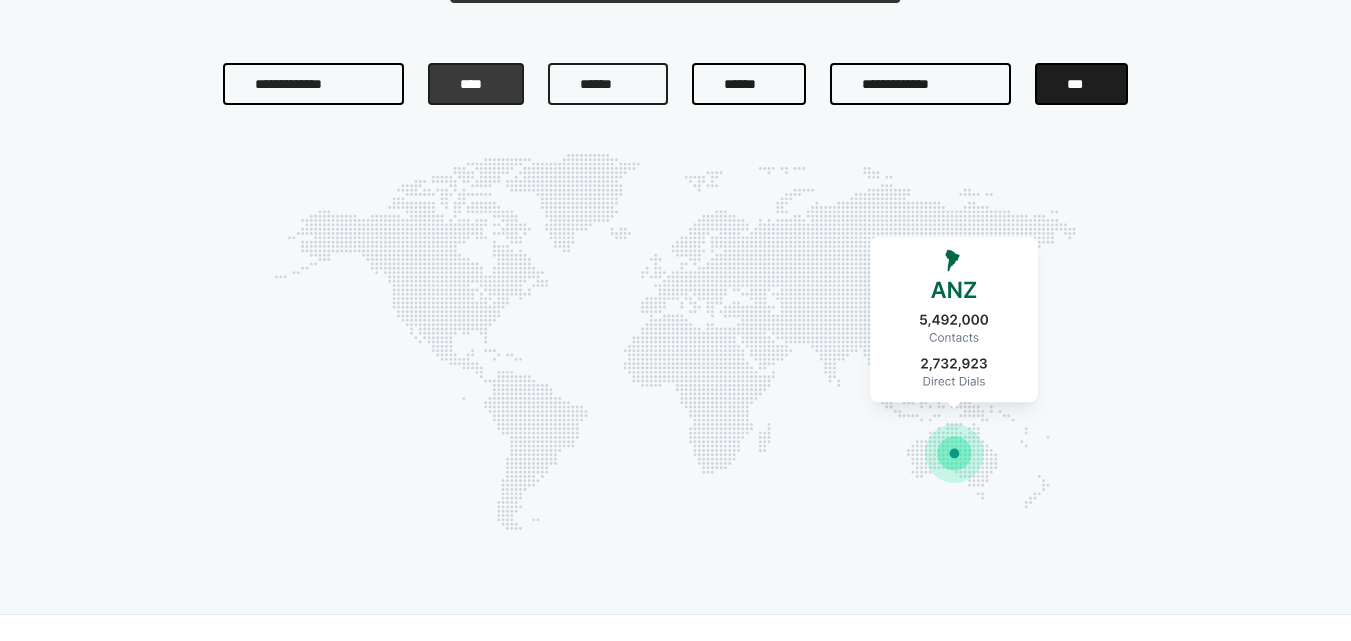 click on "[CREDIT CARD NUMBER]" at bounding box center (476, 84) 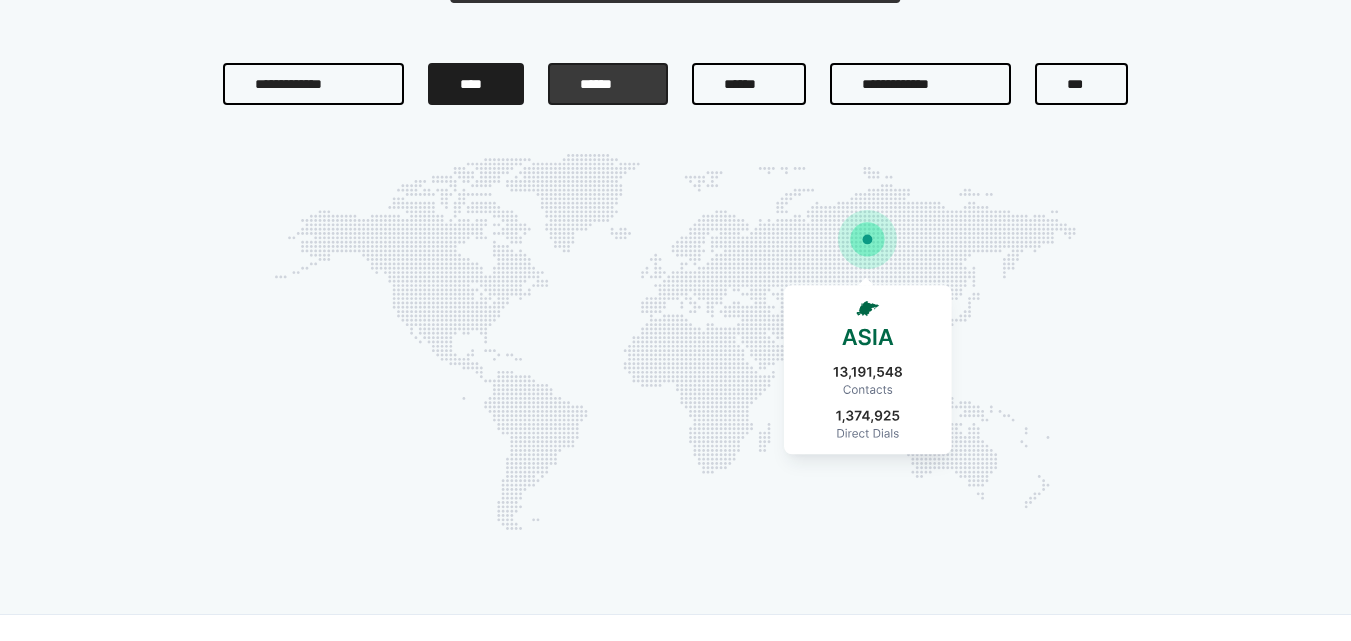 click on "[NAME]" at bounding box center (608, 84) 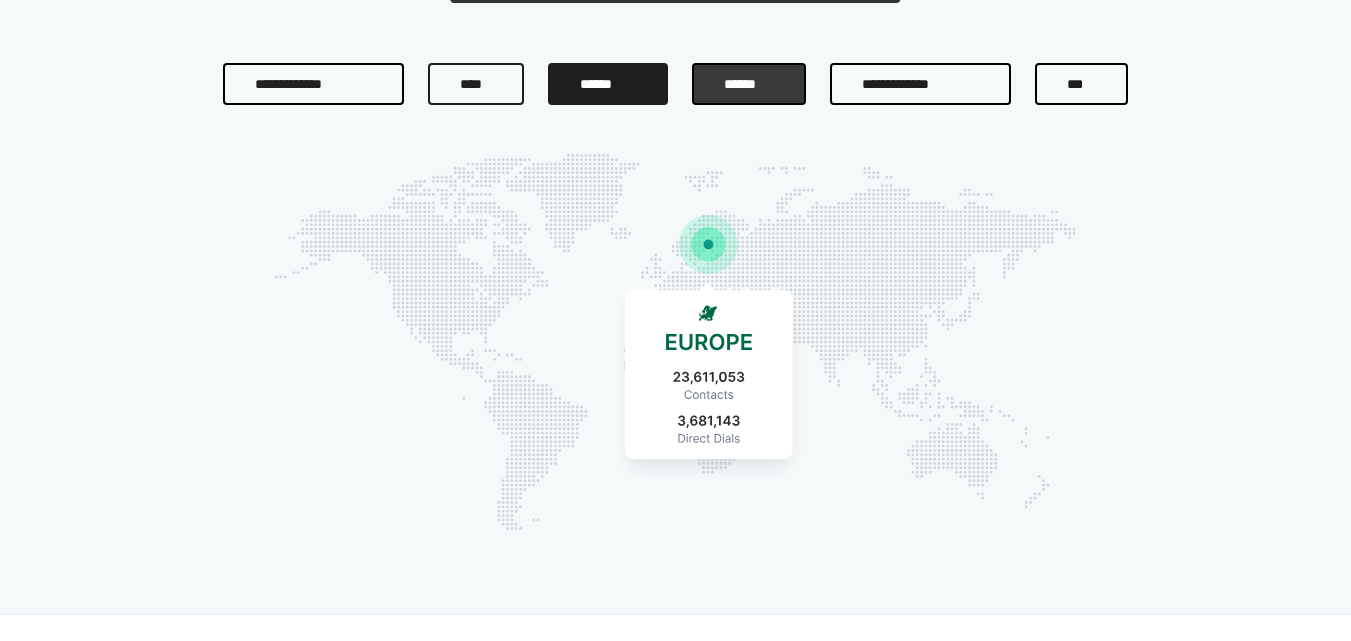 click on "[NAME]" at bounding box center (749, 84) 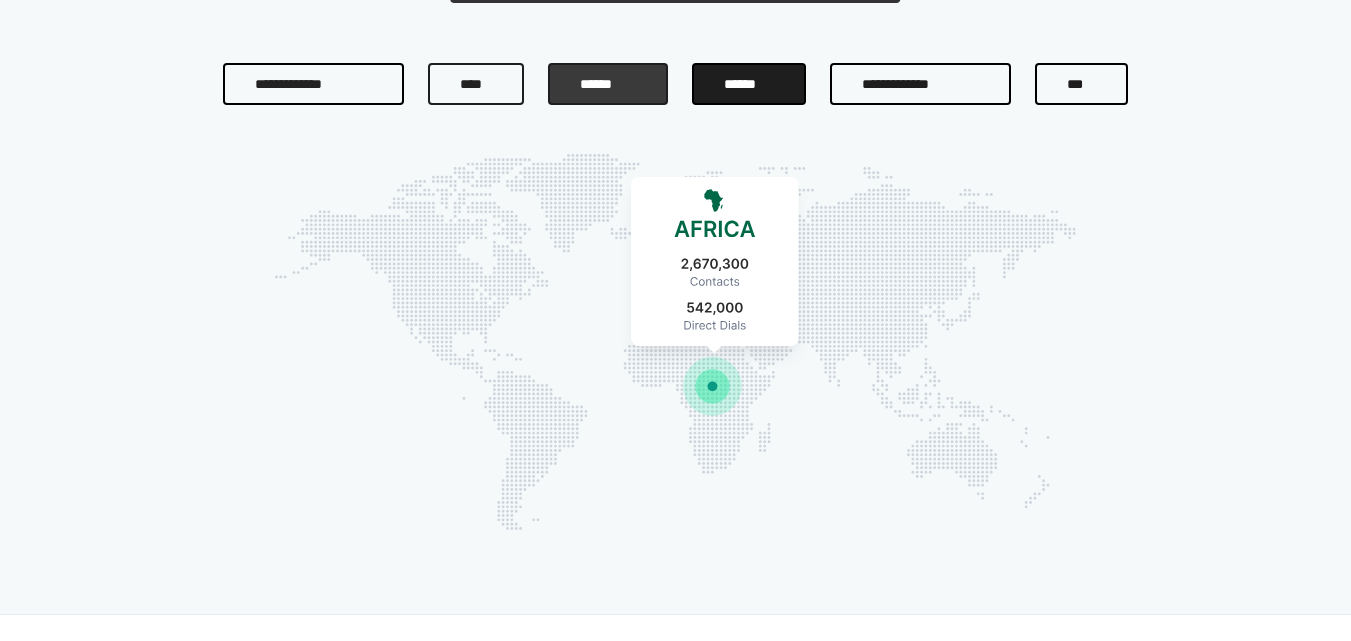click on "[NAME]" at bounding box center [608, 84] 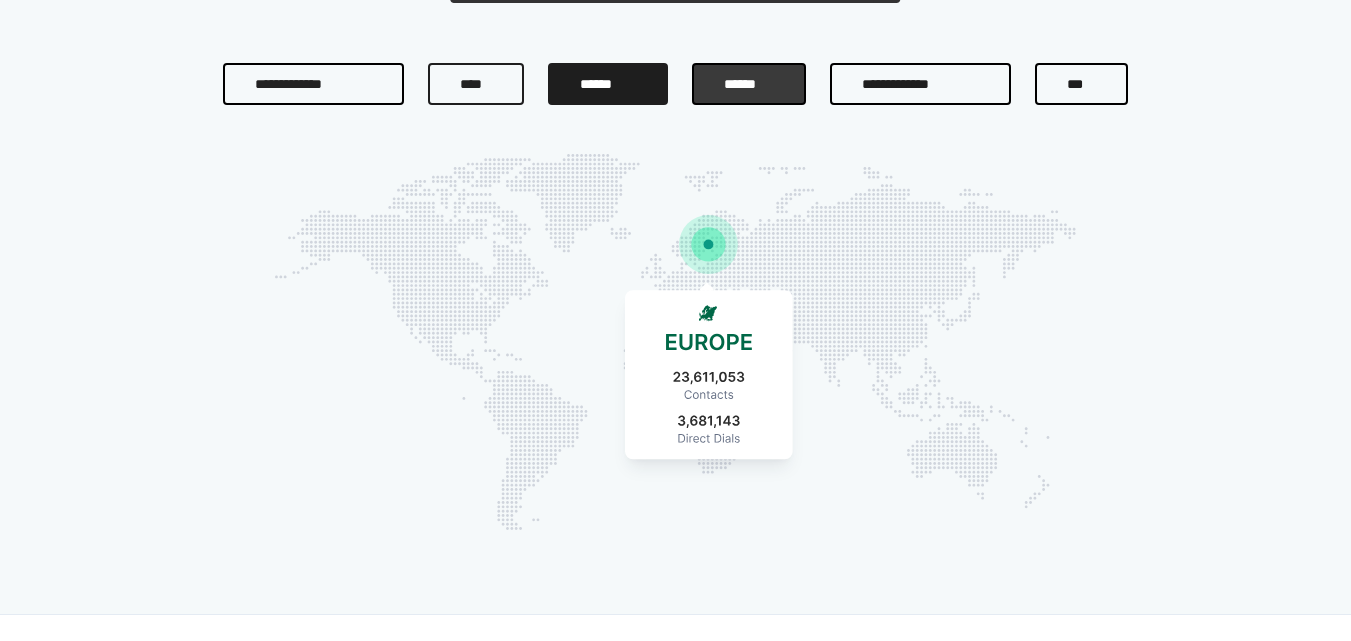 click on "[NAME]" at bounding box center [749, 84] 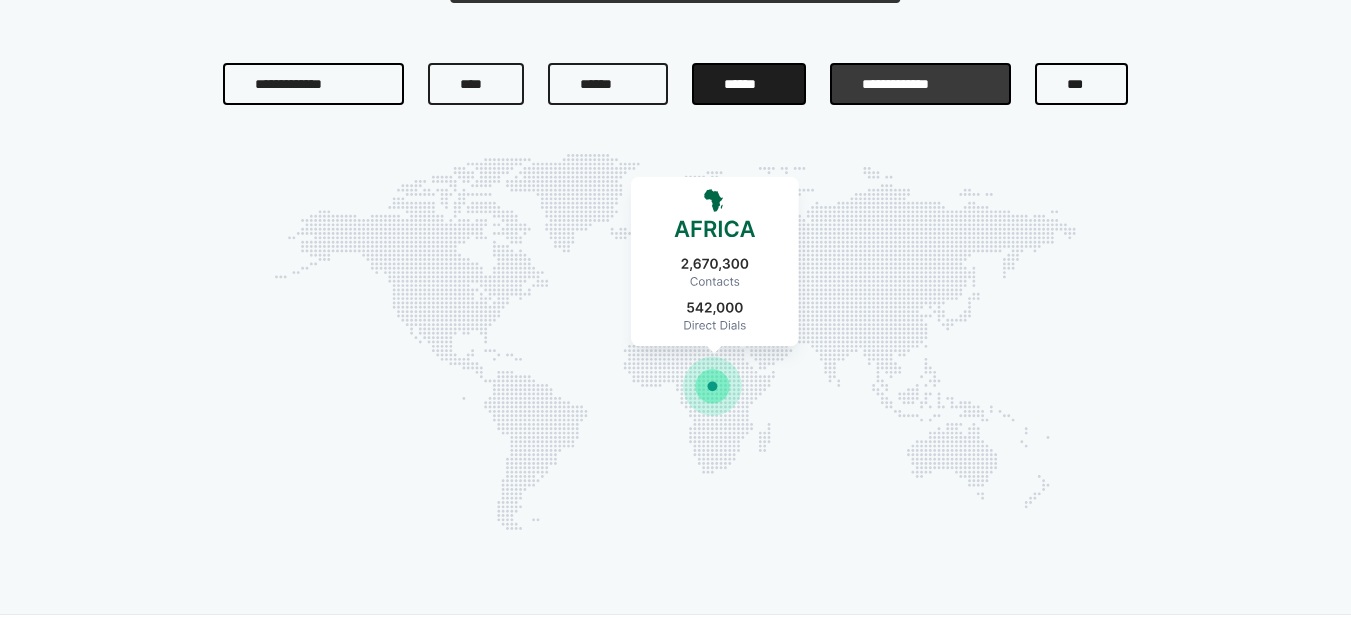 click on "[PHONE]" at bounding box center [920, 84] 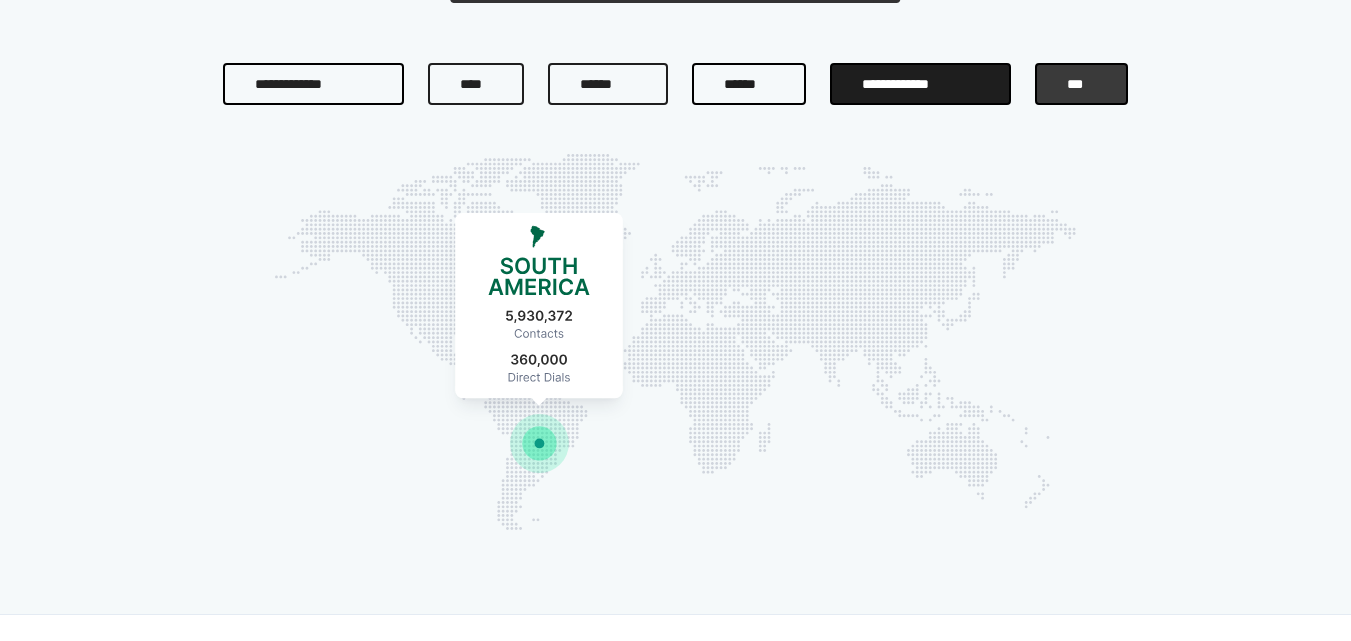 click on "[EMAIL]" at bounding box center [1081, 84] 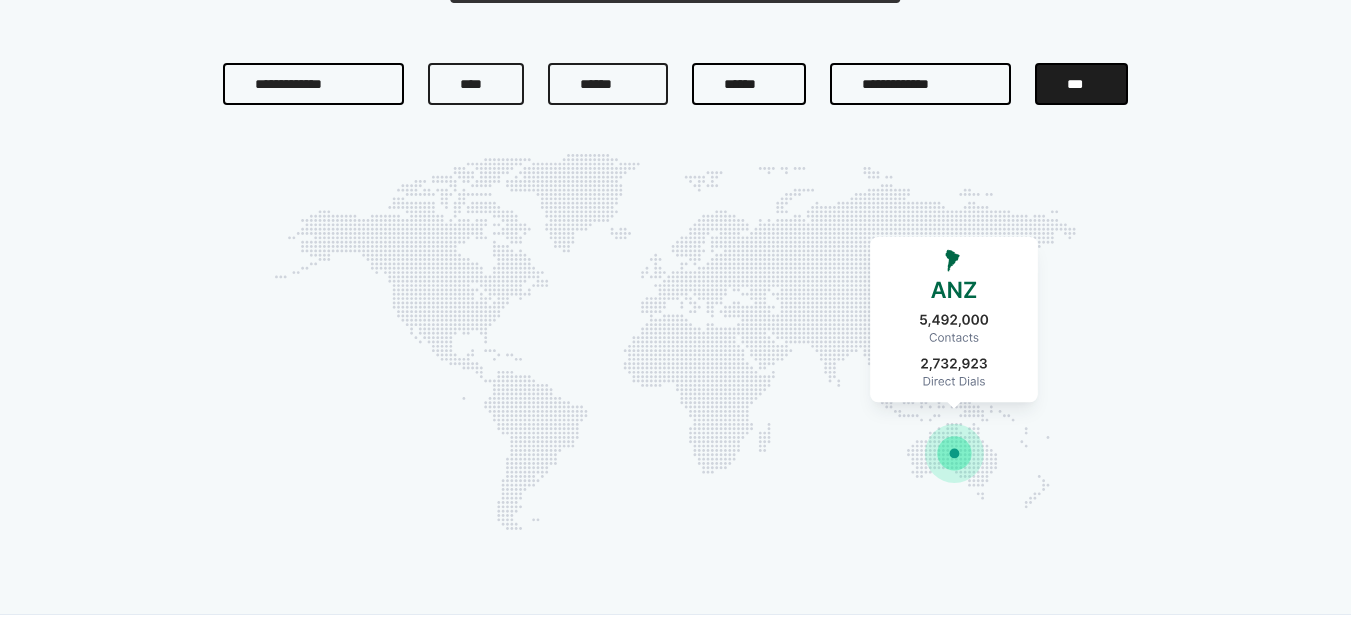 click on "[PHONE]" at bounding box center [313, 84] 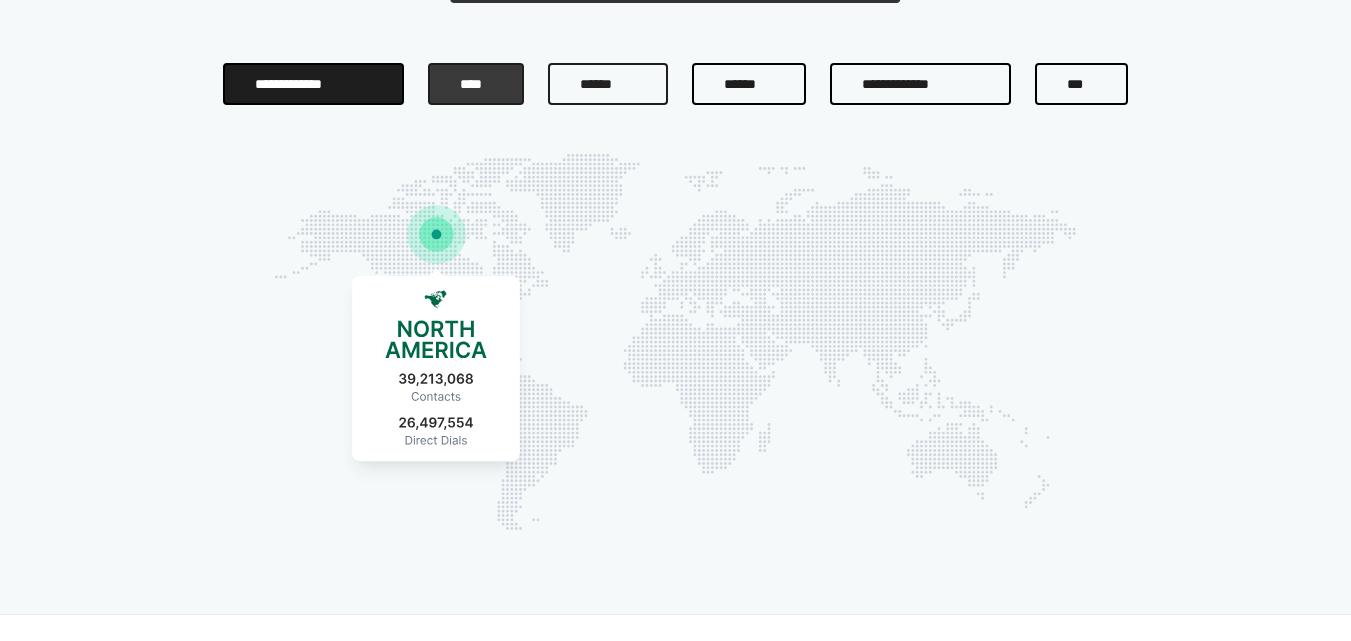 click on "[CREDIT CARD NUMBER]" at bounding box center [476, 84] 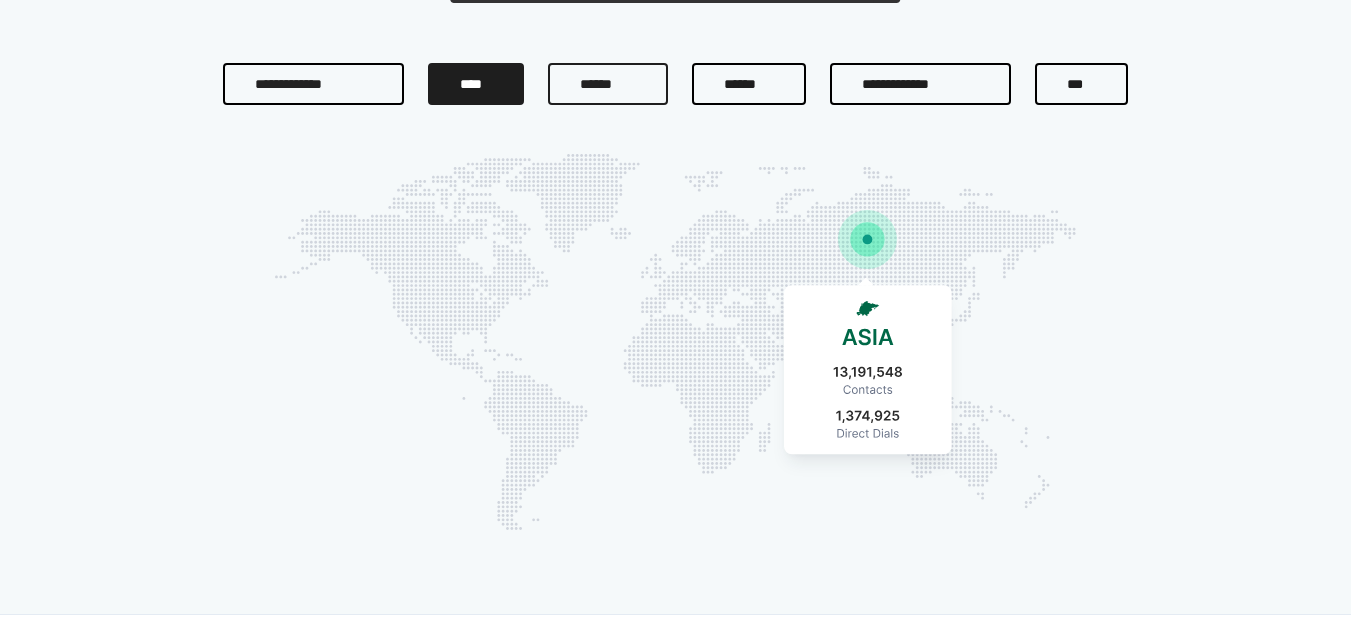 click on "[FIRST NAME] [LAST NAME] [PHONE] [EMAIL] [ADDRESS]" at bounding box center [675, 84] 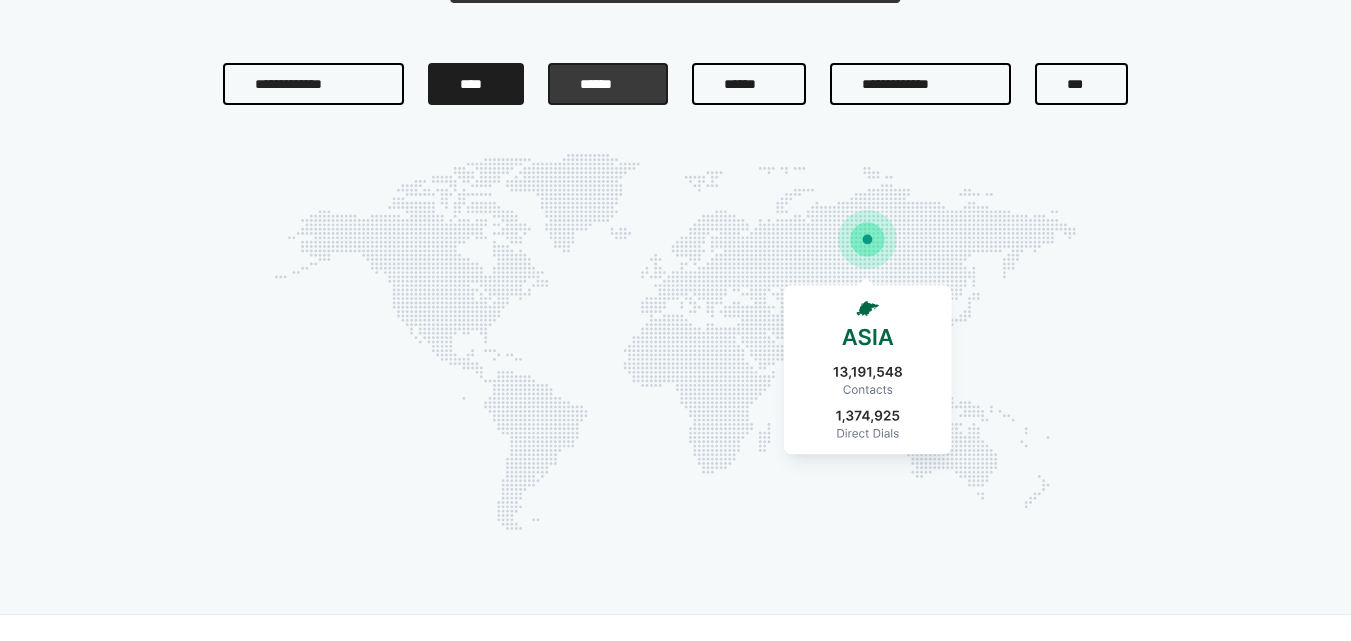 click on "[NAME]" at bounding box center [608, 84] 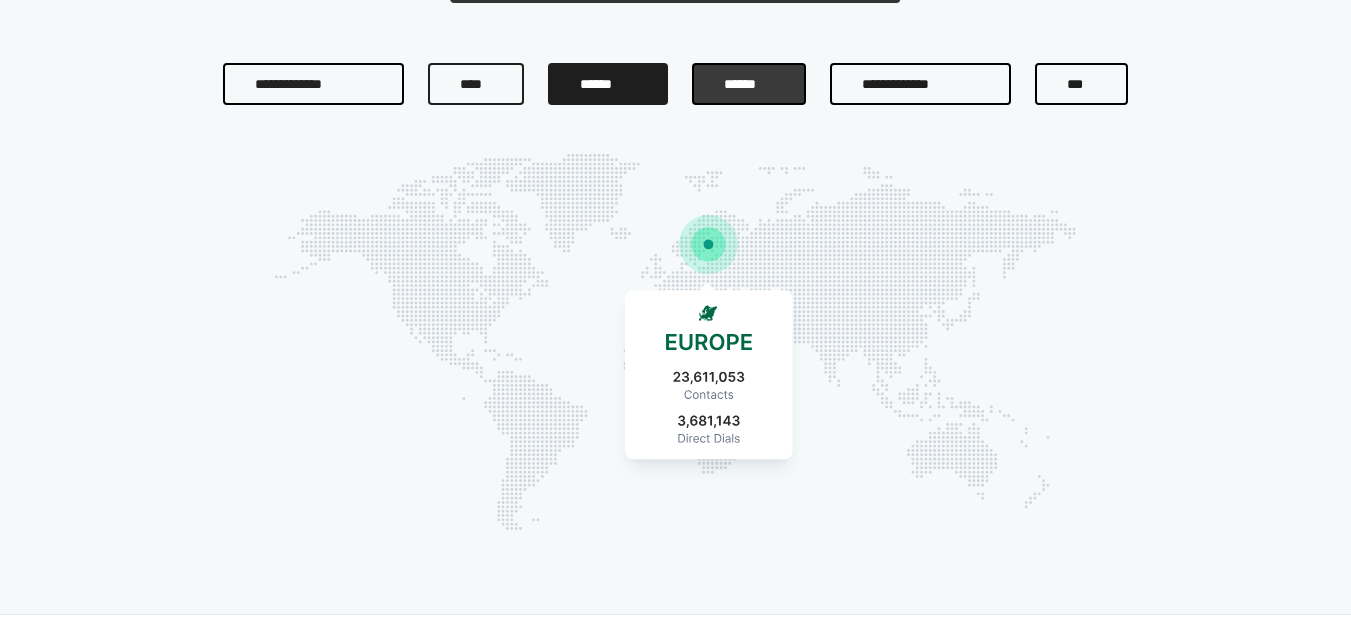 click on "[NAME]" at bounding box center [749, 84] 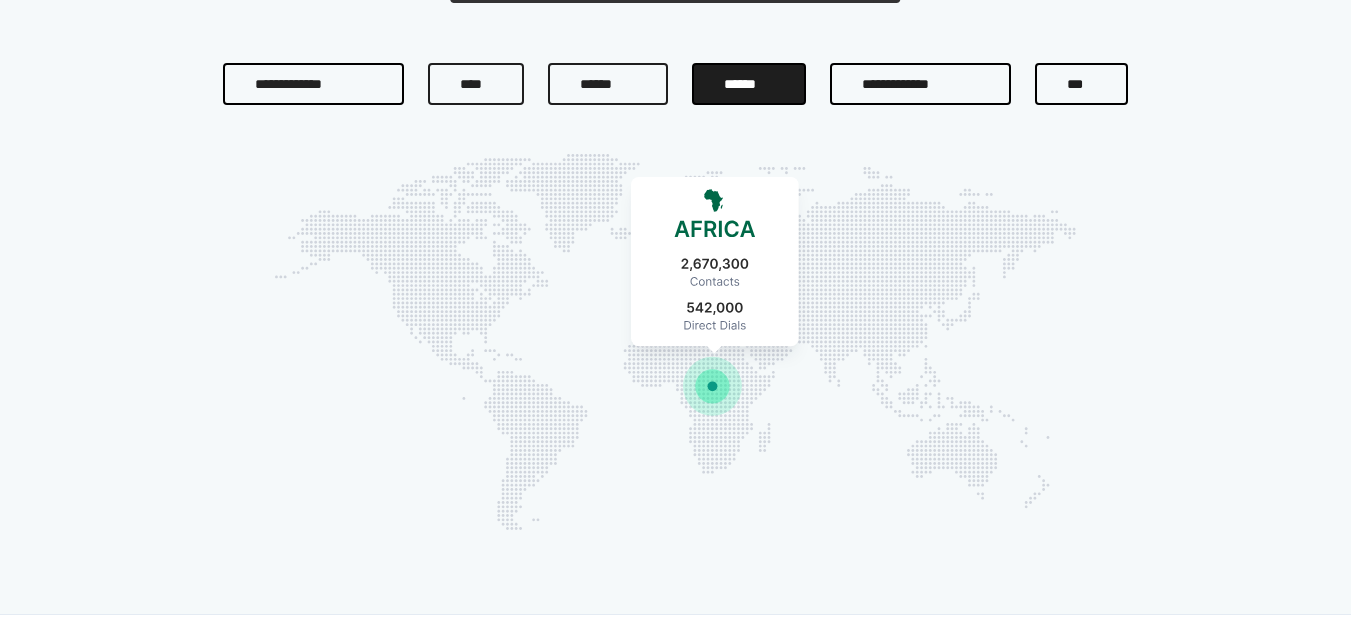 click on "[FIRST NAME] [LAST NAME] [PHONE] [EMAIL] [ADDRESS]" at bounding box center [675, 84] 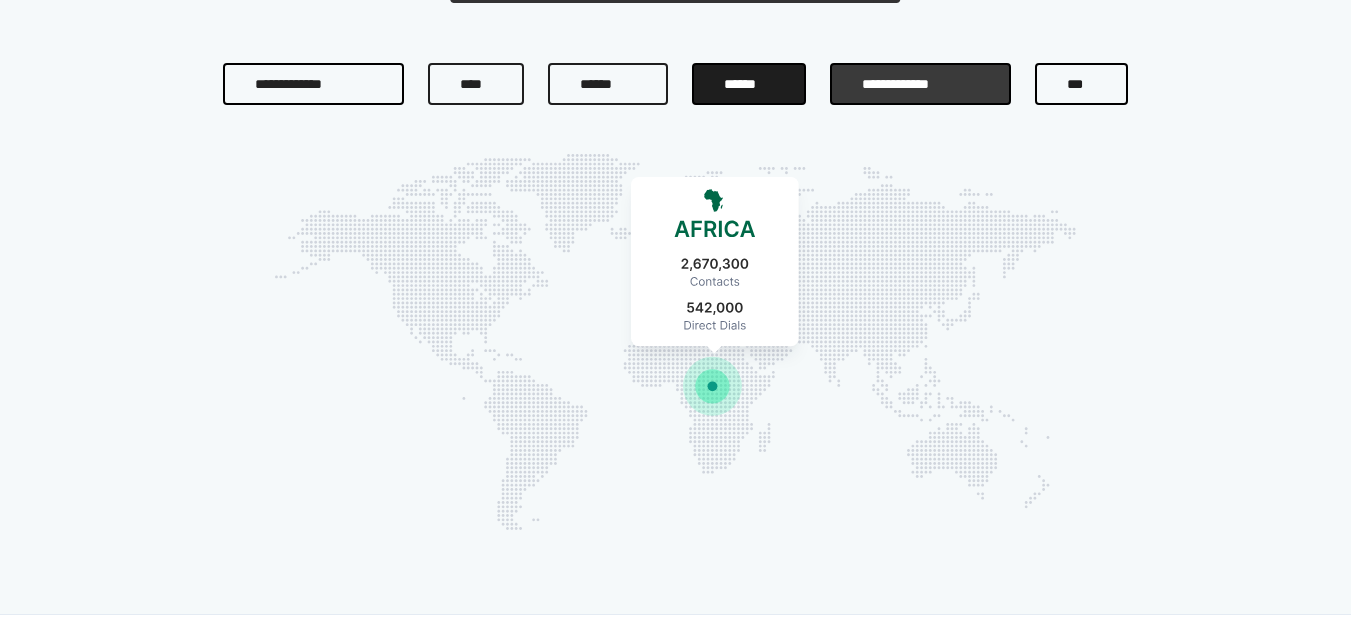 click on "[PHONE]" at bounding box center [920, 84] 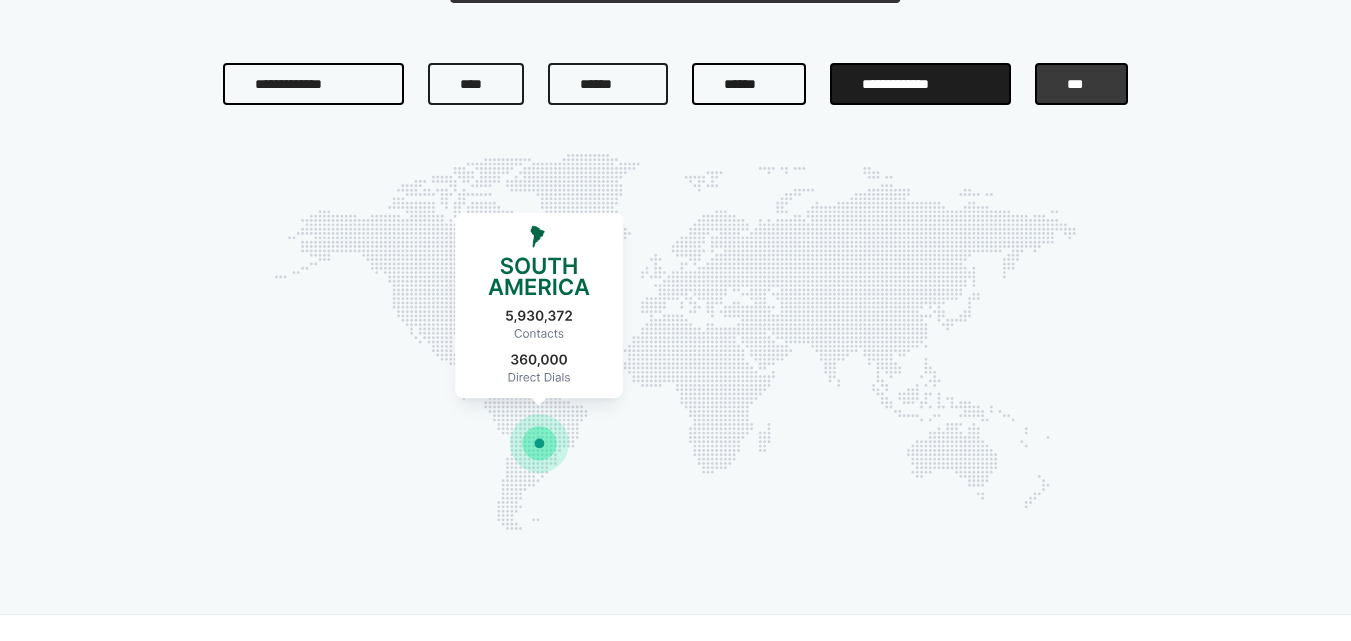 click on "[EMAIL]" at bounding box center [1081, 84] 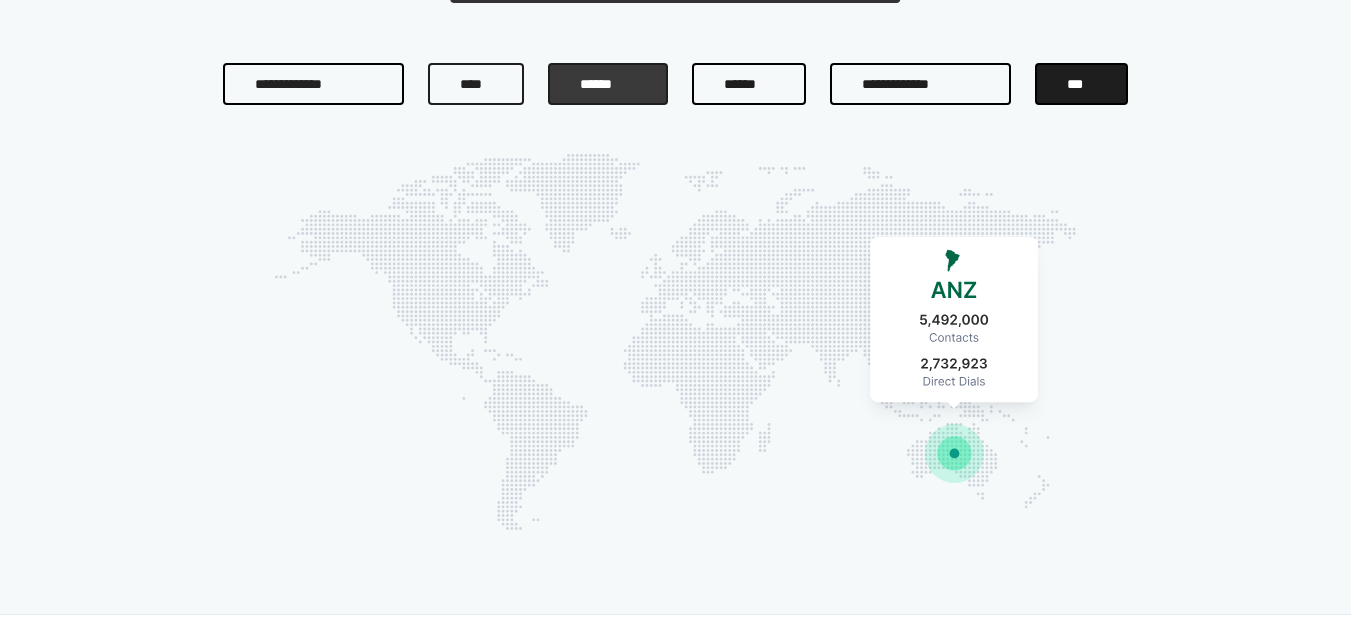click on "[NAME]" at bounding box center [608, 84] 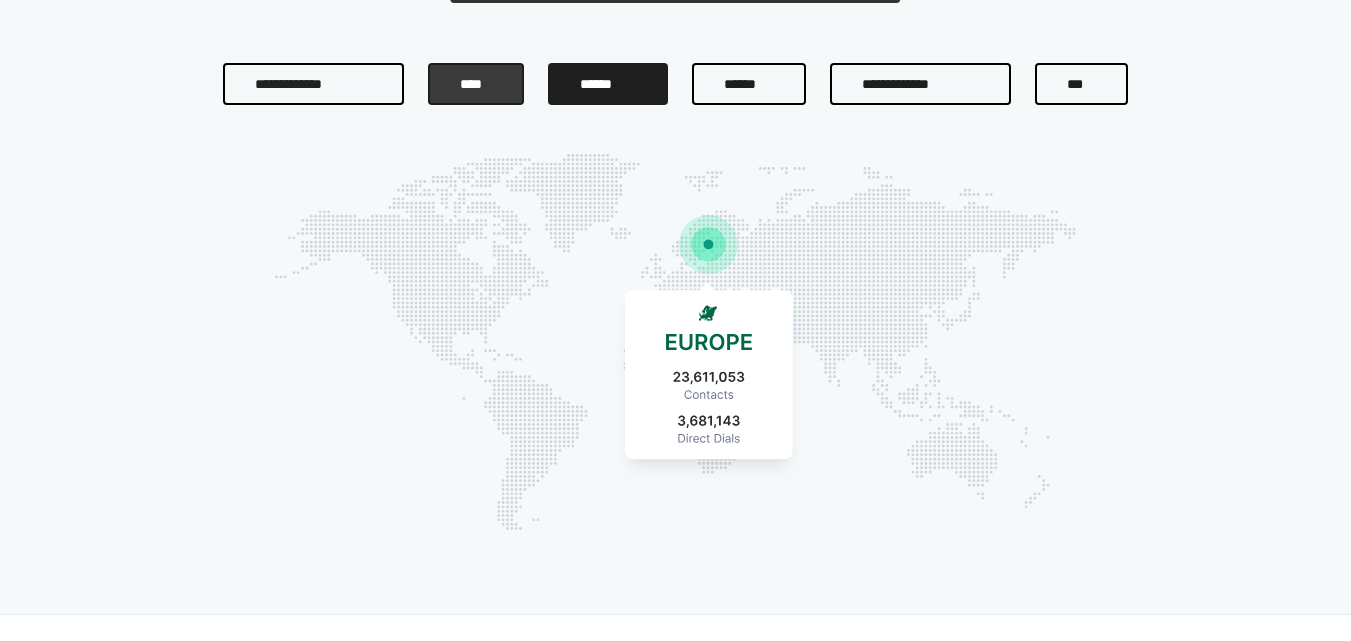 click on "[CREDIT CARD NUMBER]" at bounding box center (476, 84) 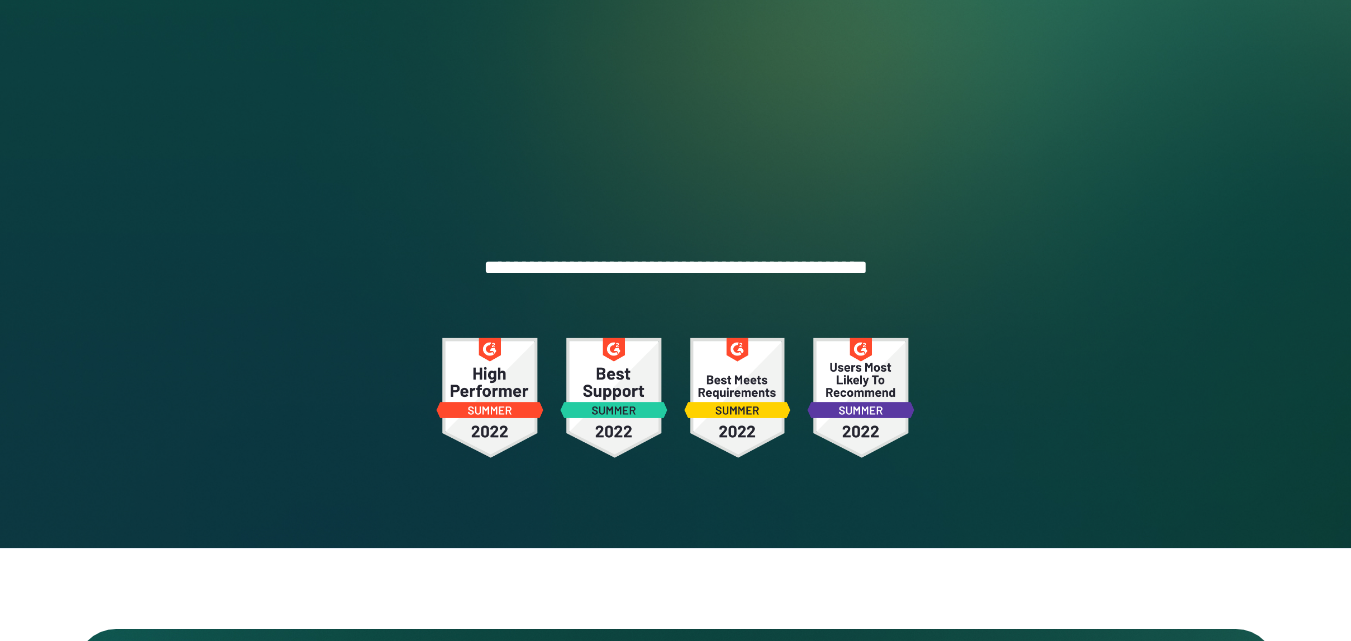 scroll, scrollTop: 4998, scrollLeft: 0, axis: vertical 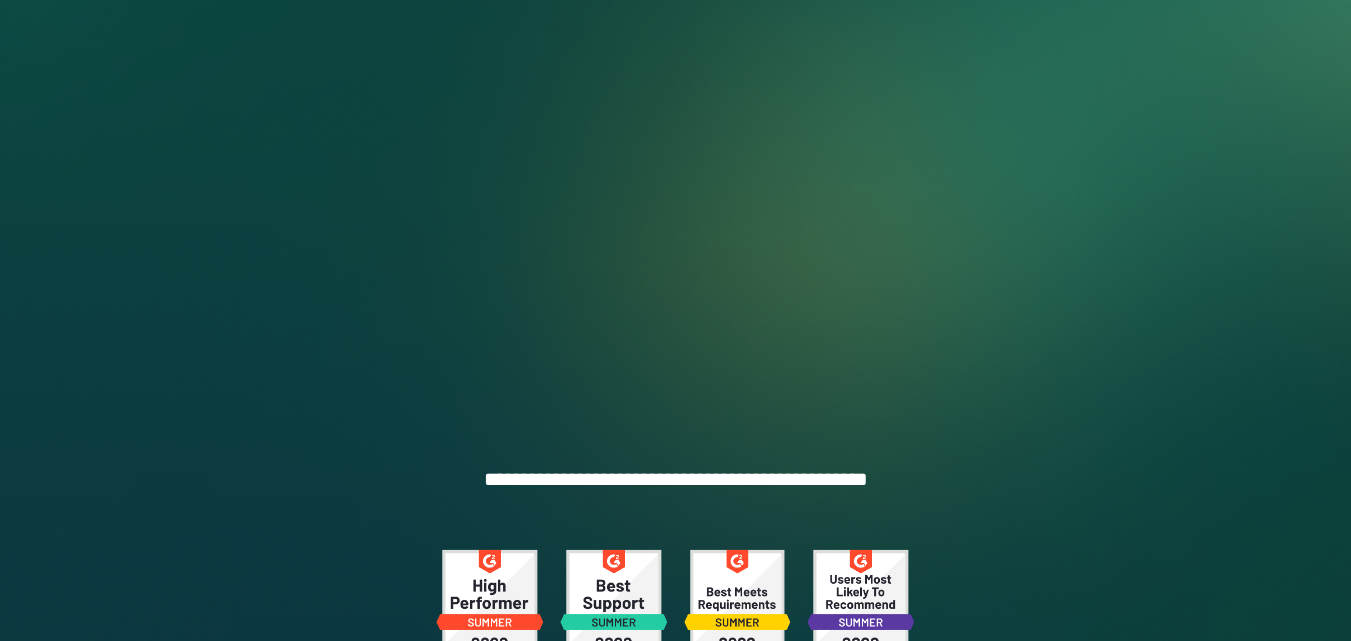 click on "[ADDRESS]" at bounding box center (676, 127) 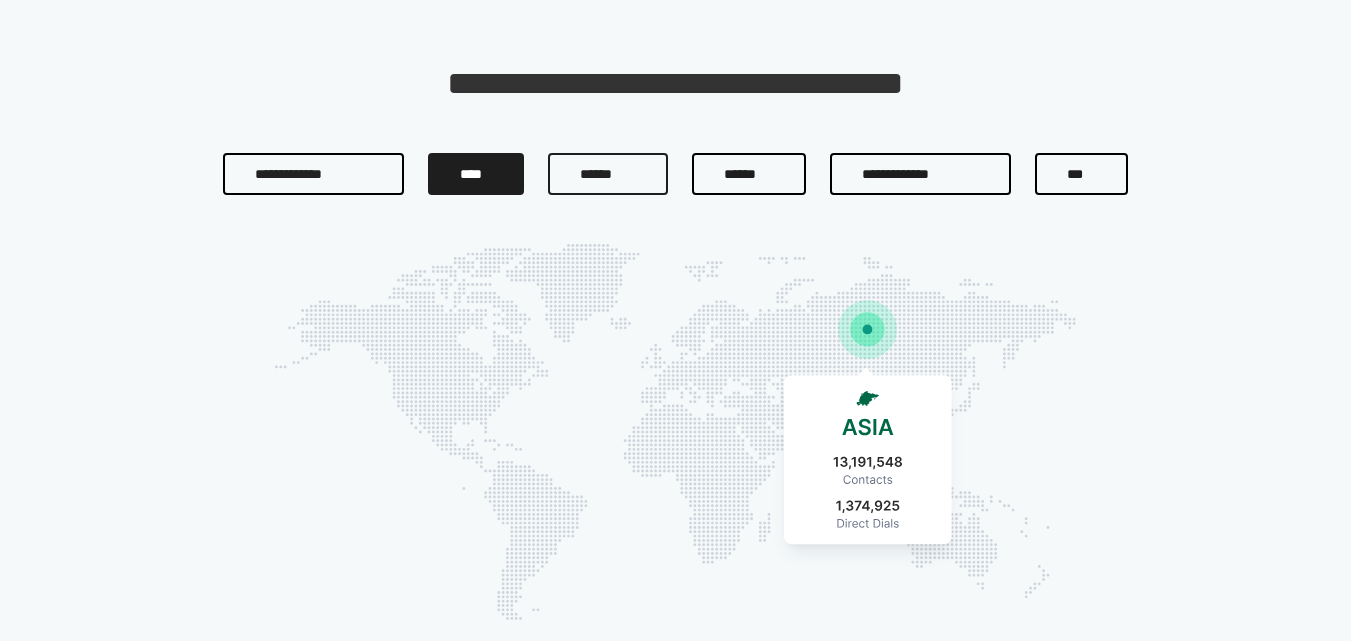 scroll, scrollTop: 0, scrollLeft: 0, axis: both 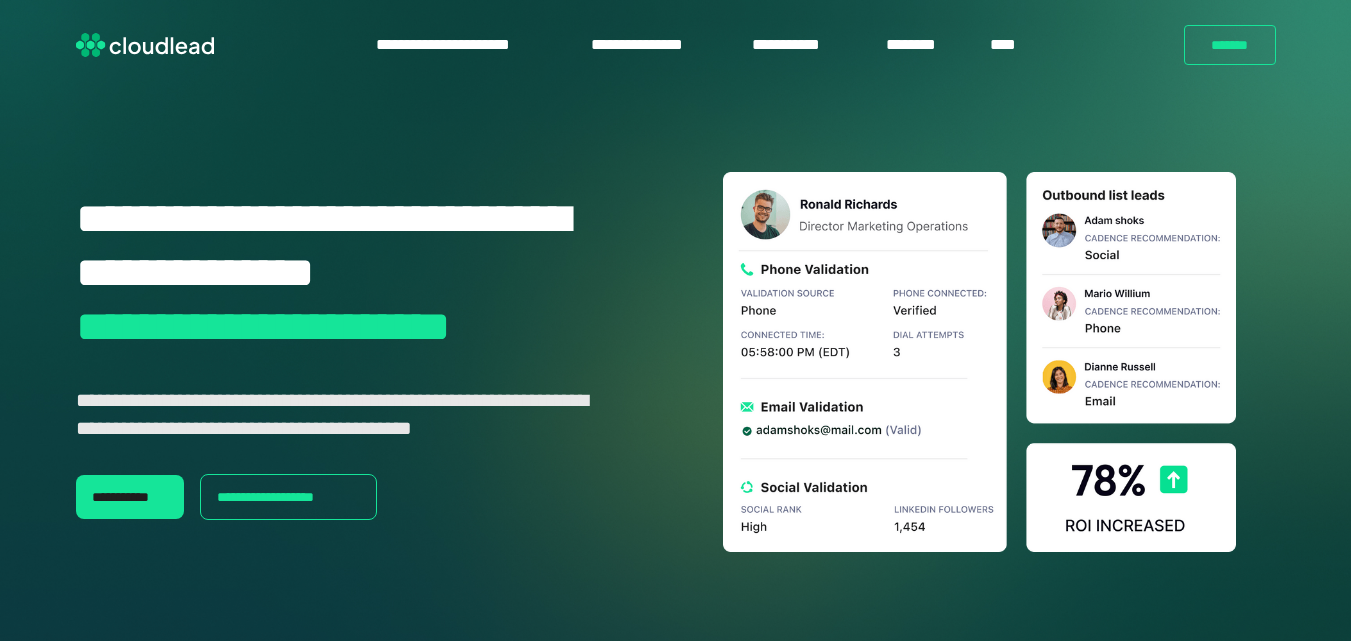 click at bounding box center (145, 45) 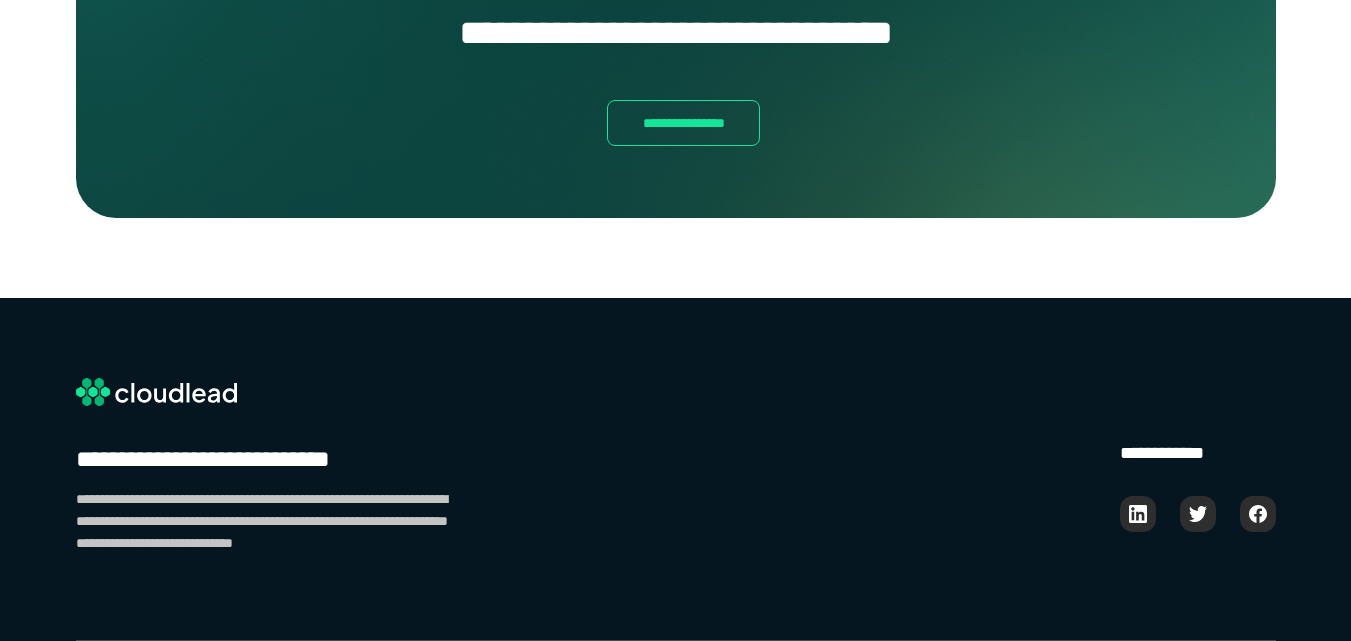 scroll, scrollTop: 2823, scrollLeft: 0, axis: vertical 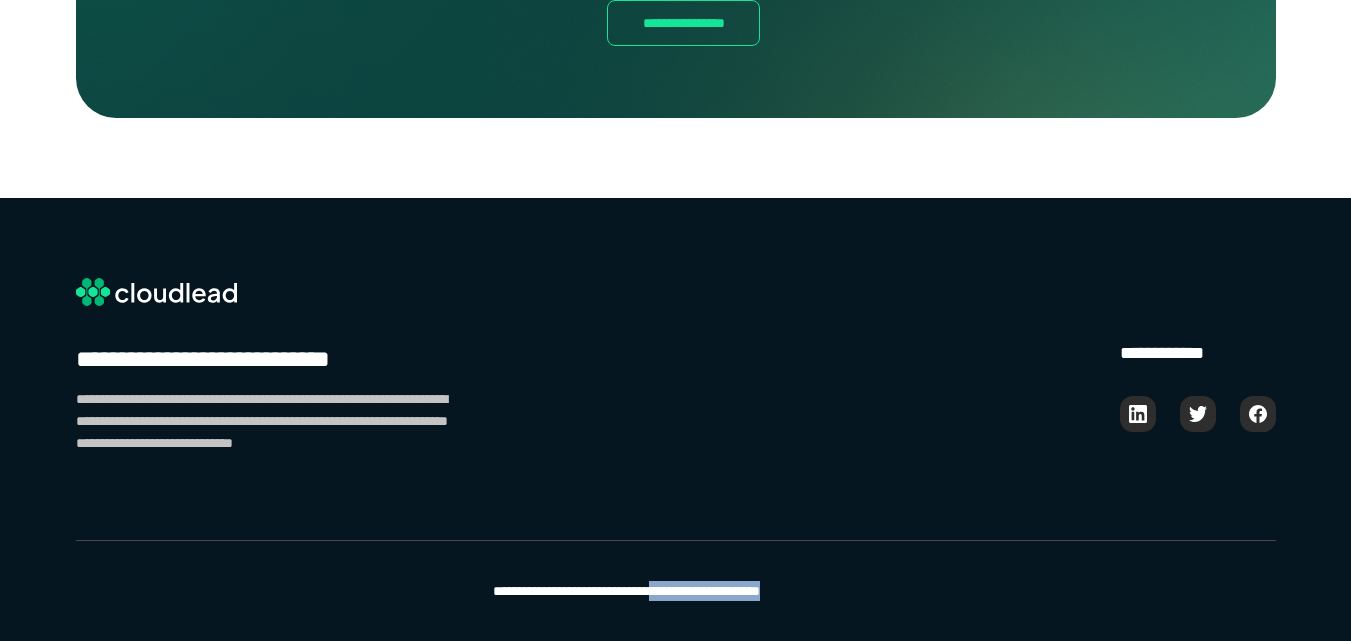 drag, startPoint x: 717, startPoint y: 582, endPoint x: 868, endPoint y: 603, distance: 152.45328 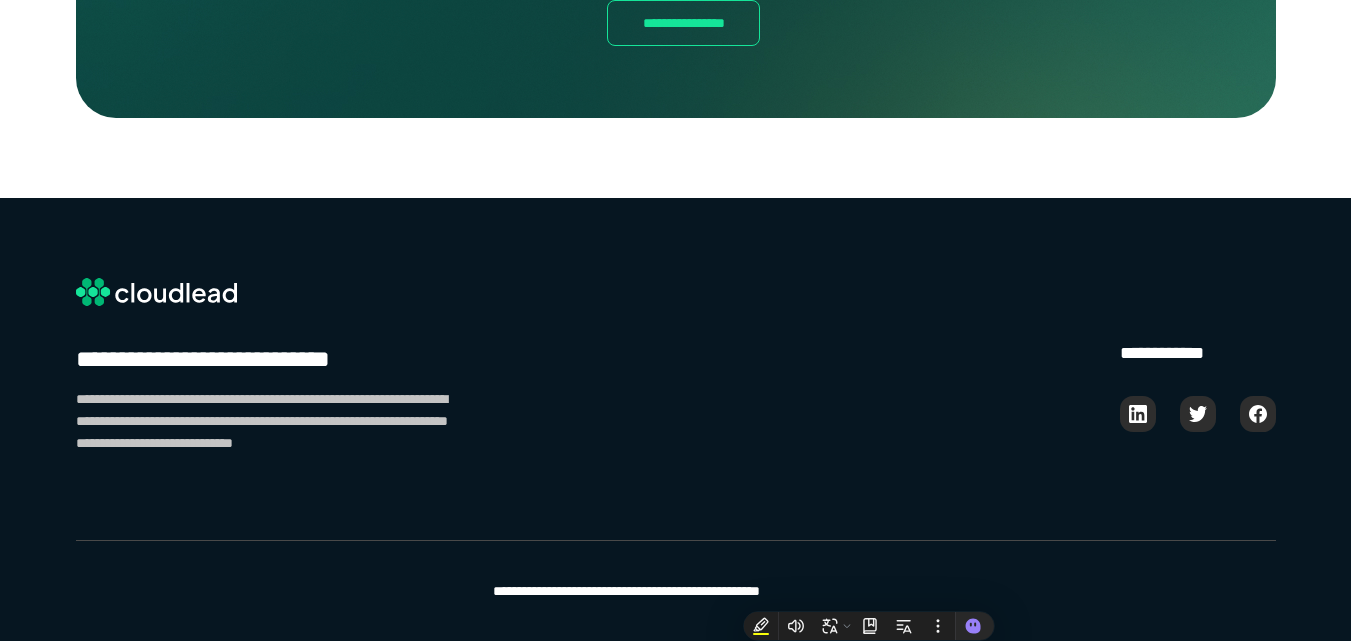 click on "**********" at bounding box center [0, 0] 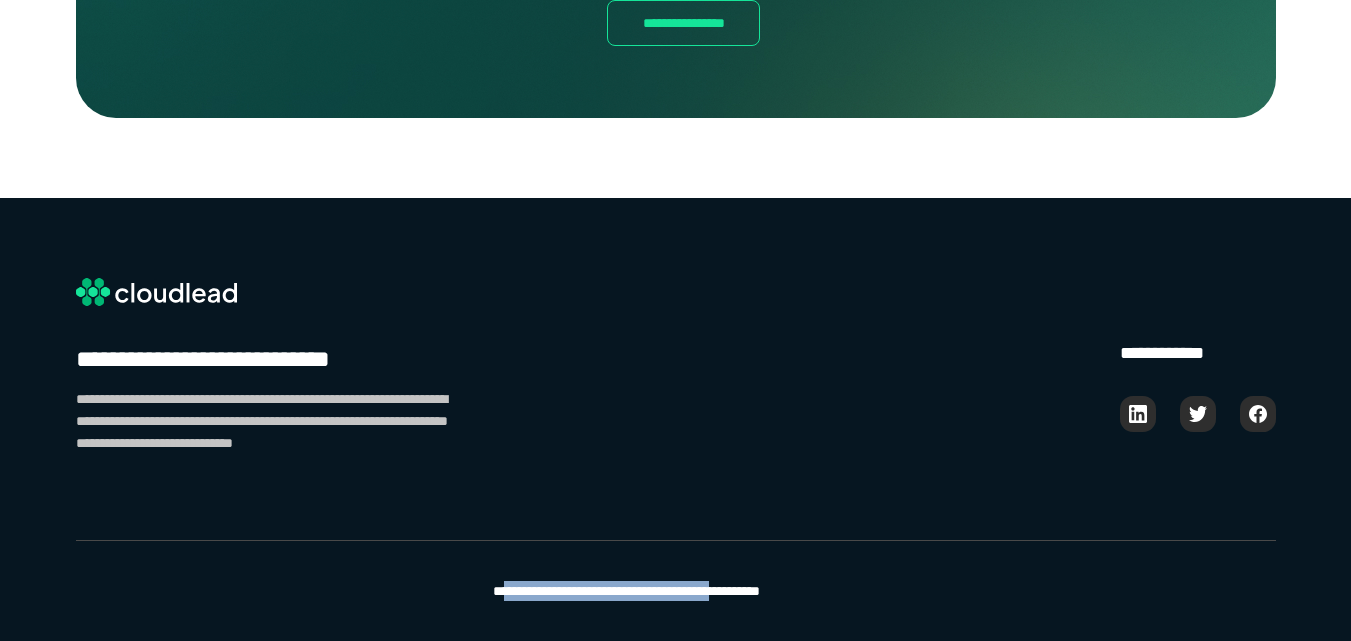 drag, startPoint x: 625, startPoint y: 591, endPoint x: 785, endPoint y: 591, distance: 160 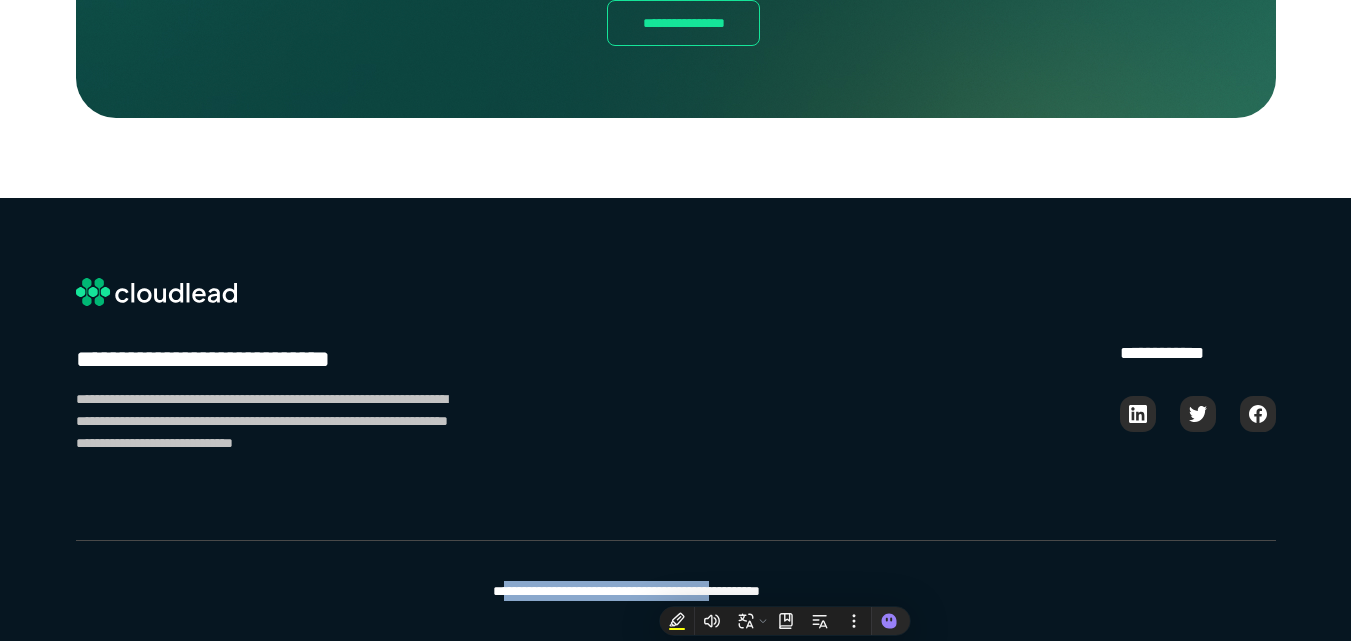 click on "**********" at bounding box center [0, 0] 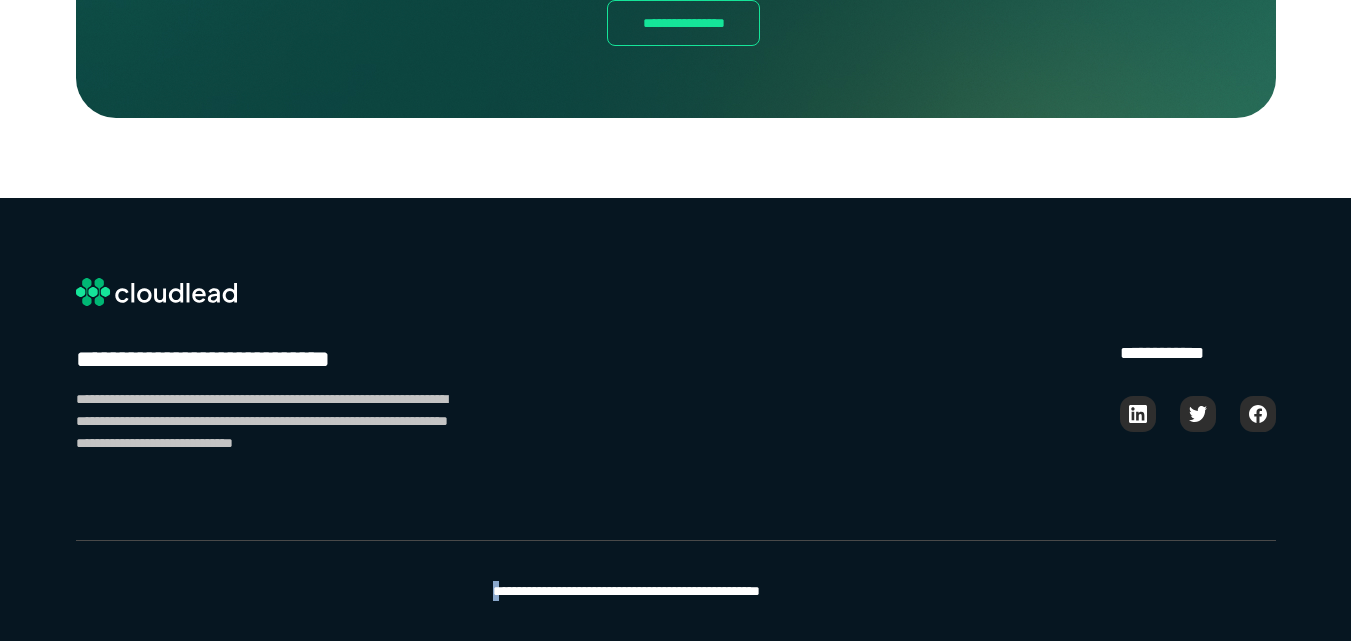 click on "**********" at bounding box center [0, 0] 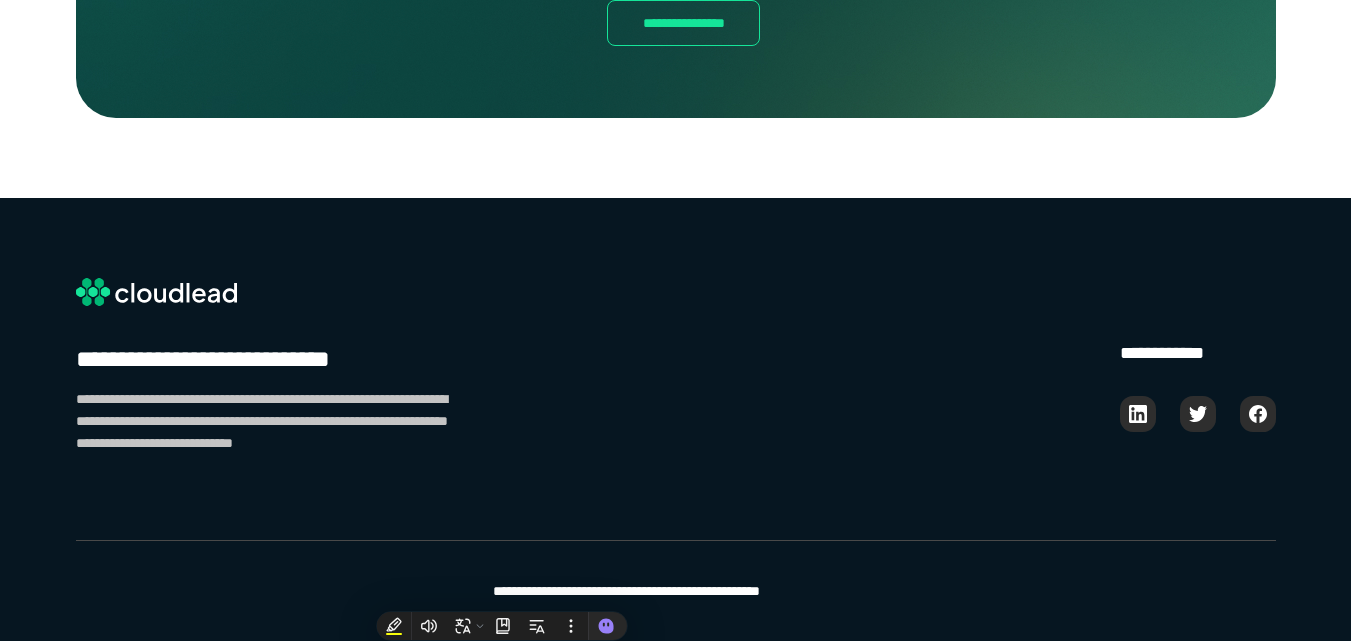 click on "**********" at bounding box center [0, 0] 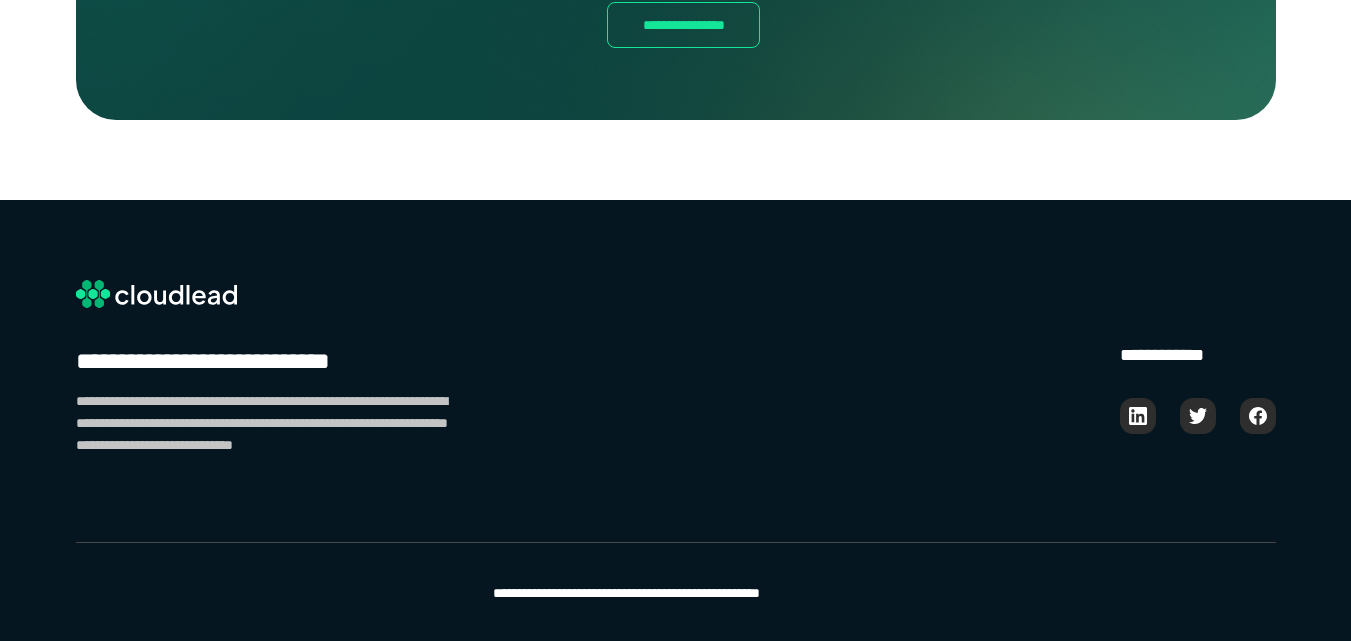 scroll, scrollTop: 2823, scrollLeft: 0, axis: vertical 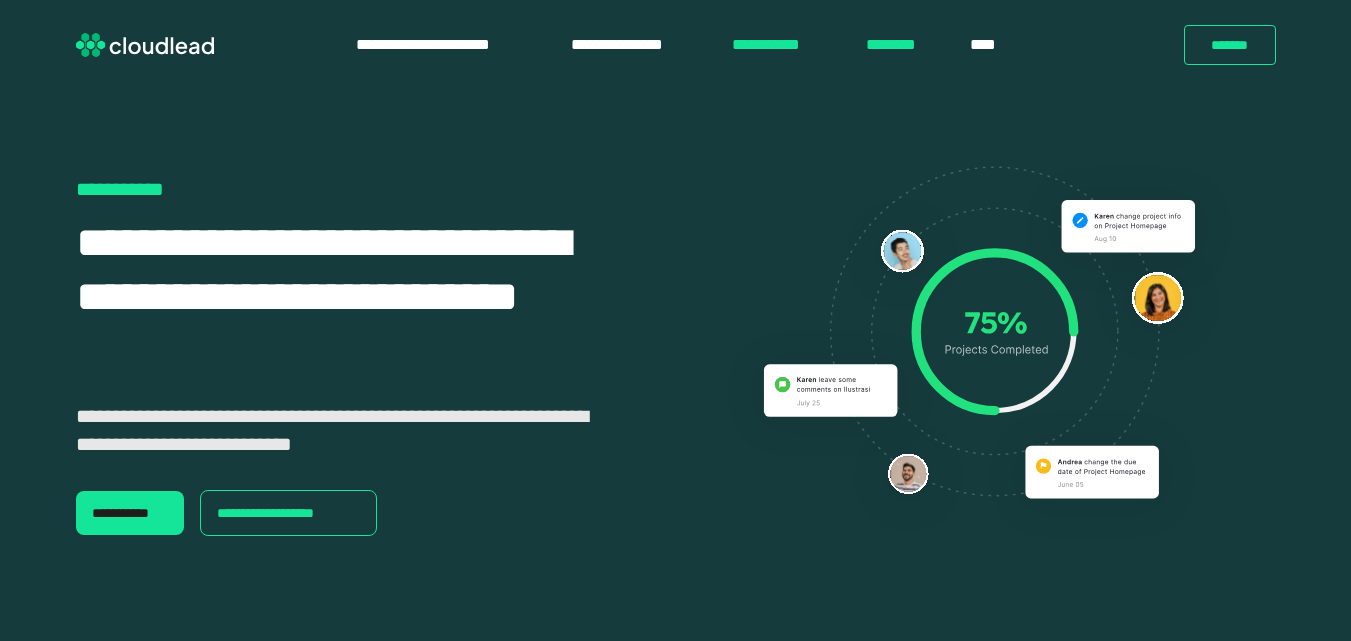 click on "********" at bounding box center [898, 45] 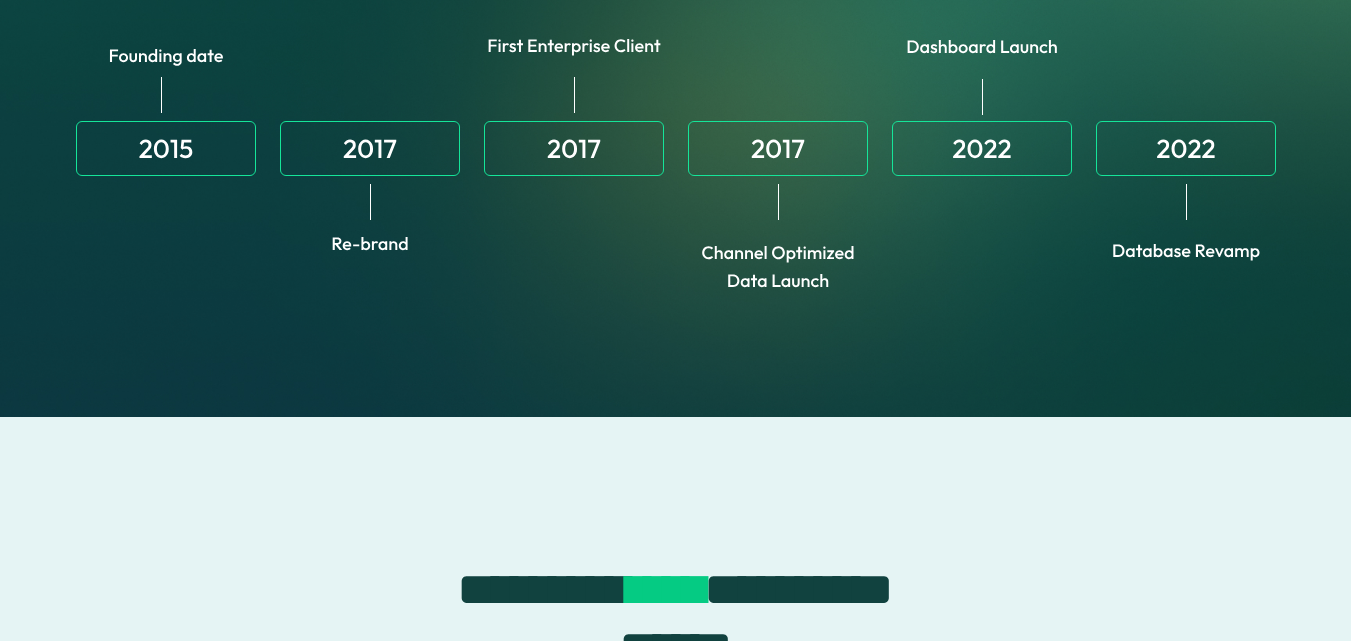 scroll, scrollTop: 200, scrollLeft: 0, axis: vertical 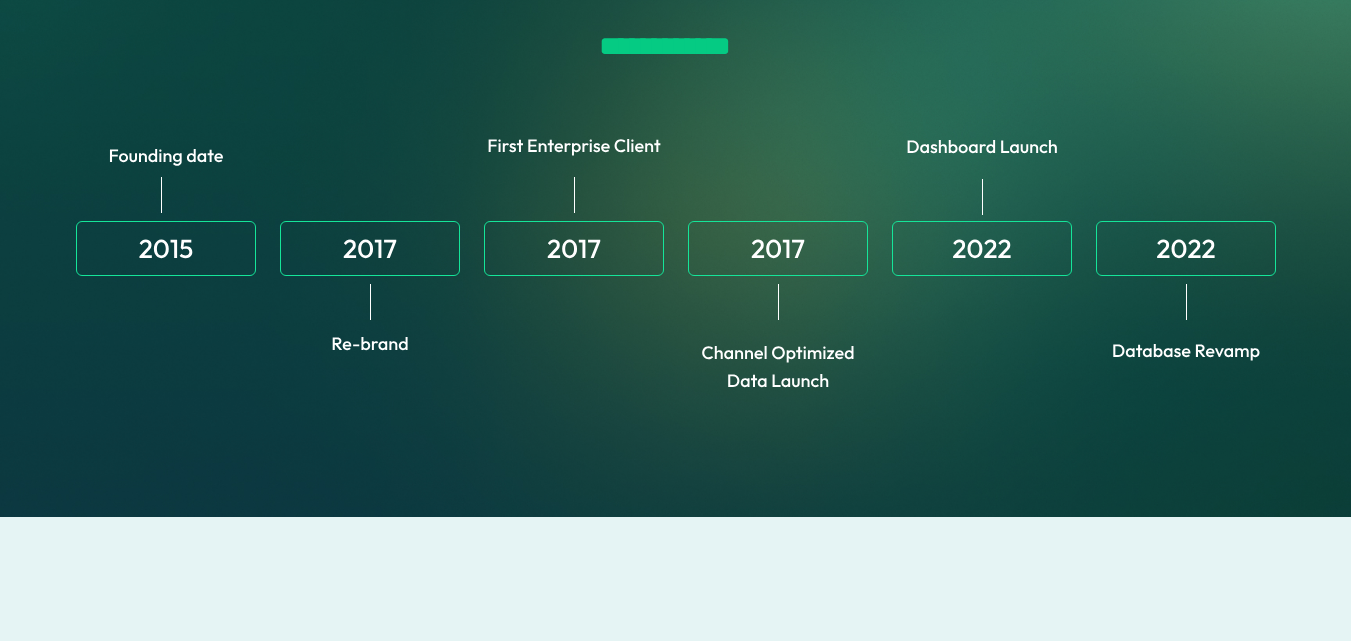click at bounding box center [676, 261] 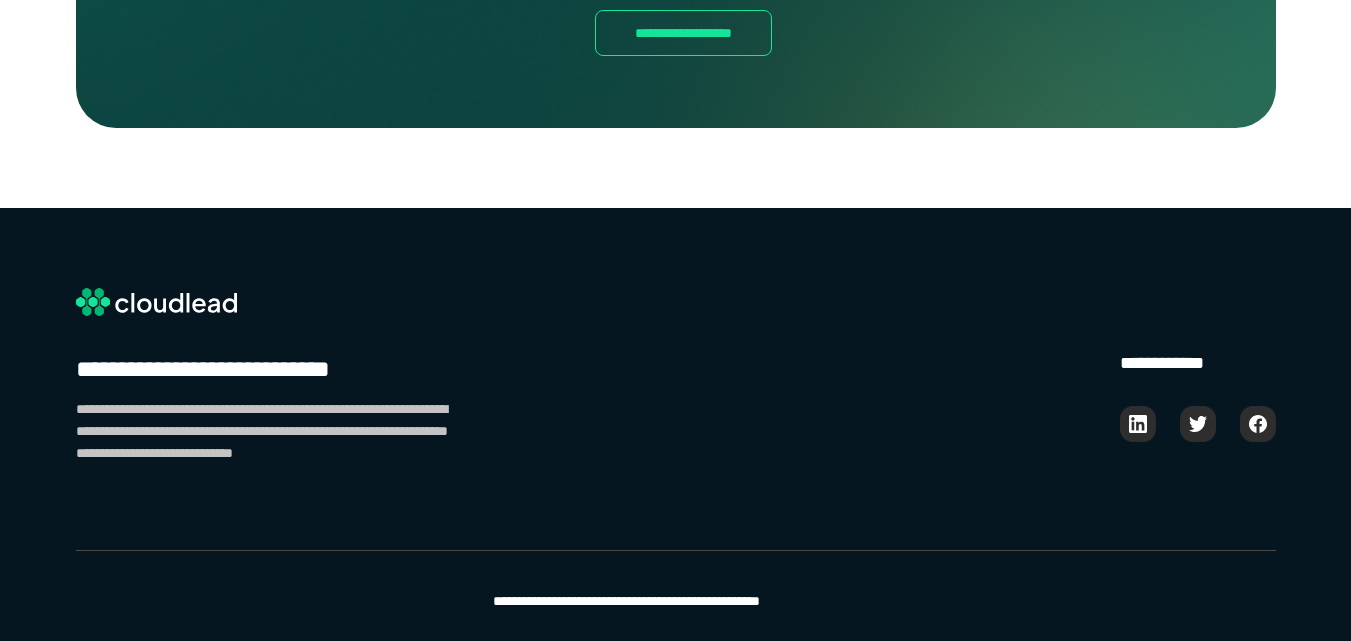scroll, scrollTop: 2691, scrollLeft: 0, axis: vertical 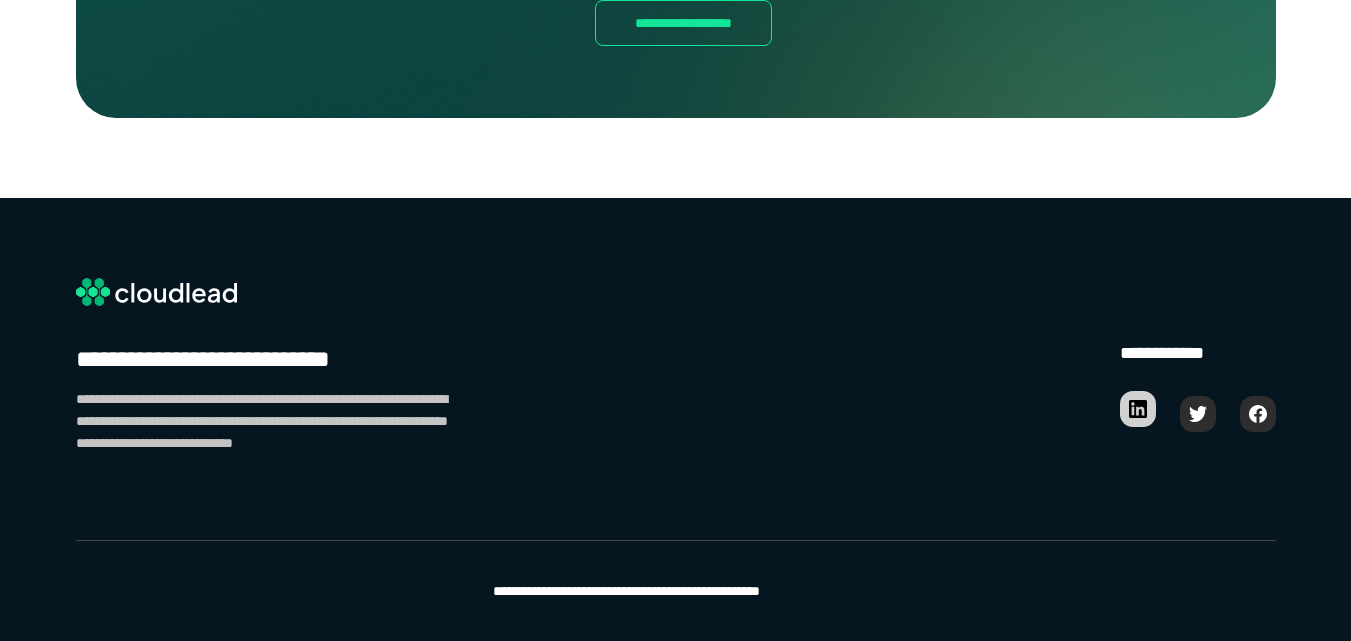 click at bounding box center [1138, 409] 